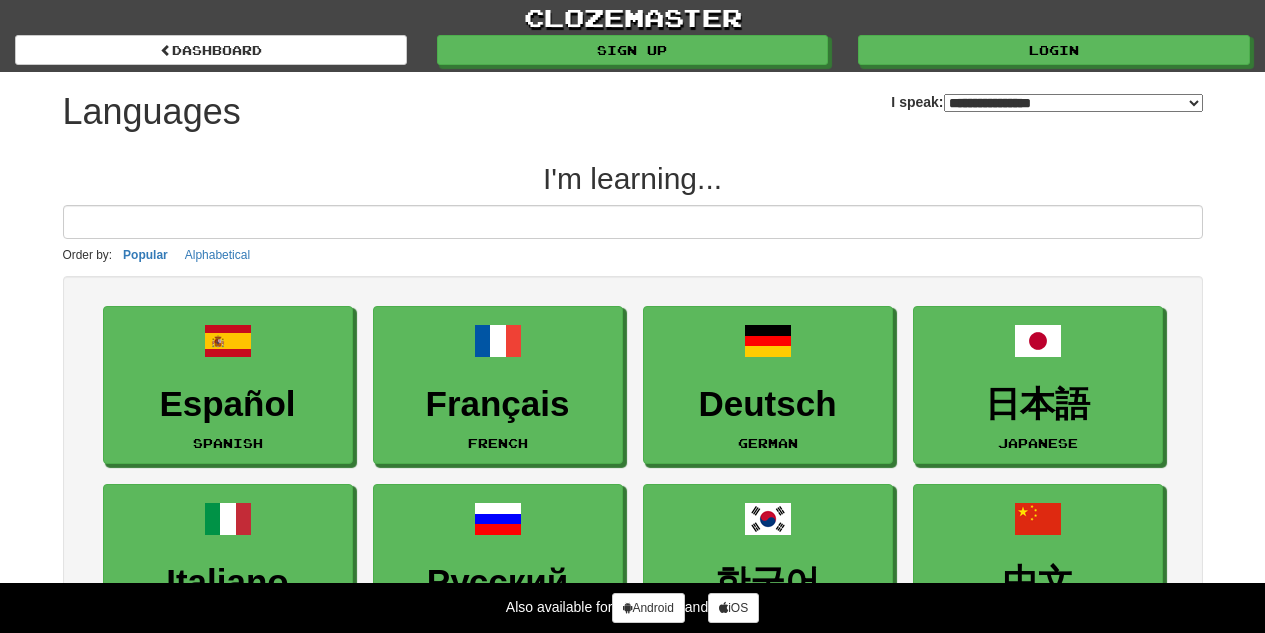 select on "*******" 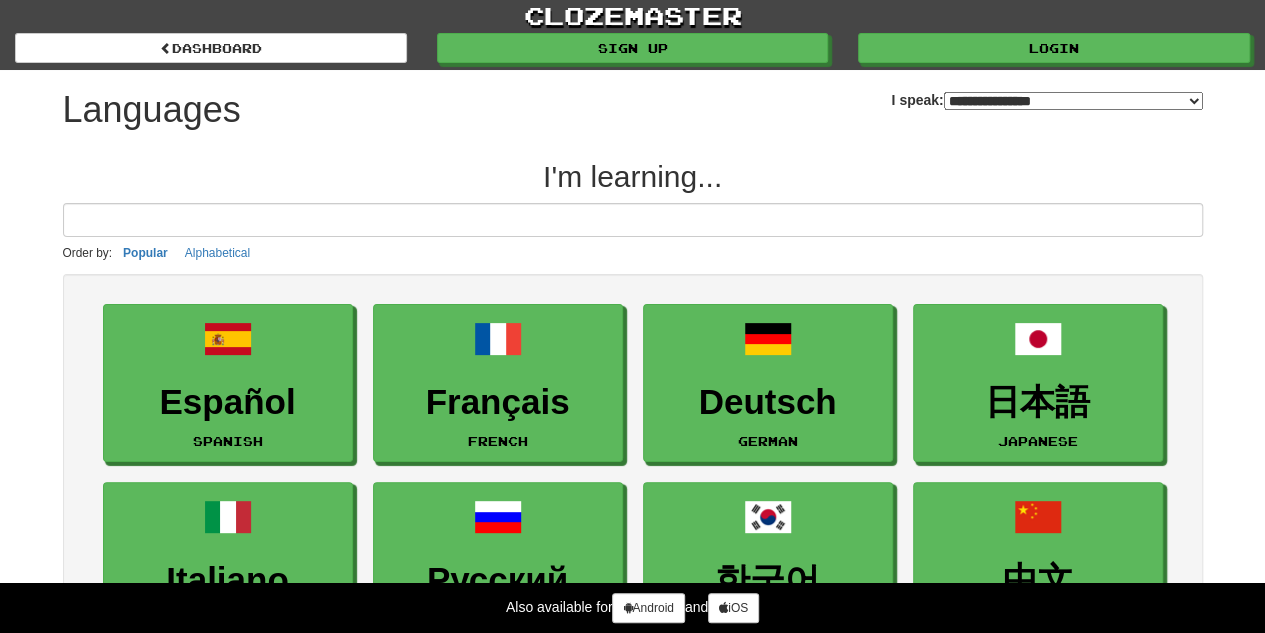 scroll, scrollTop: 0, scrollLeft: 0, axis: both 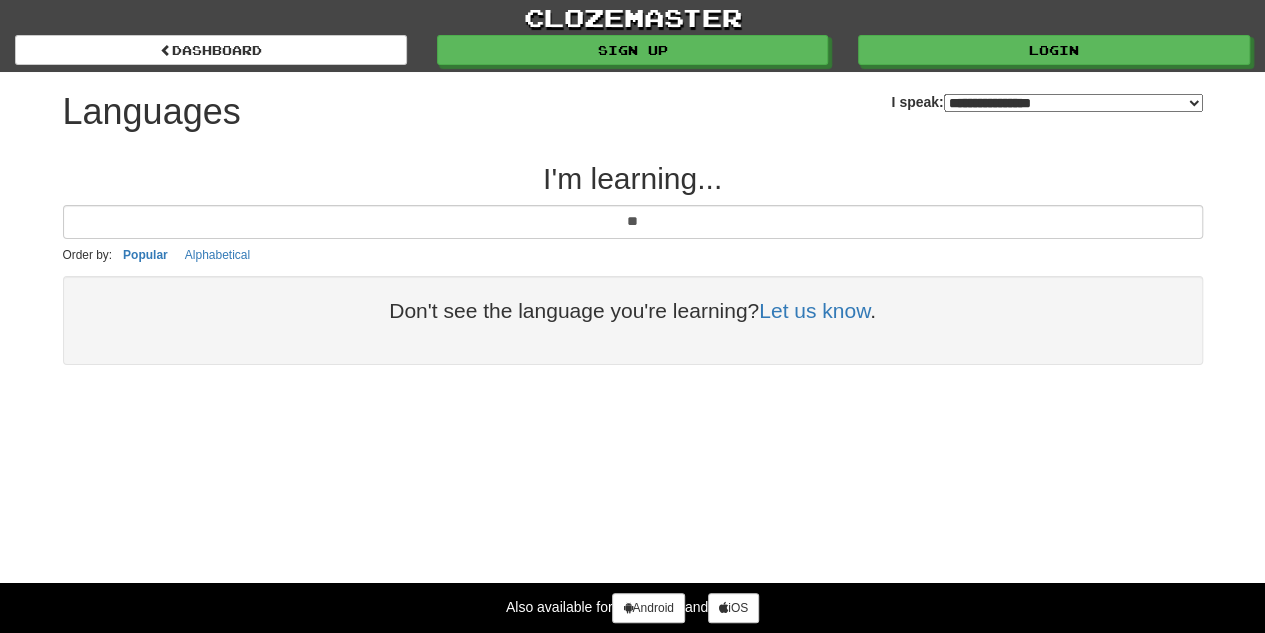 type on "*" 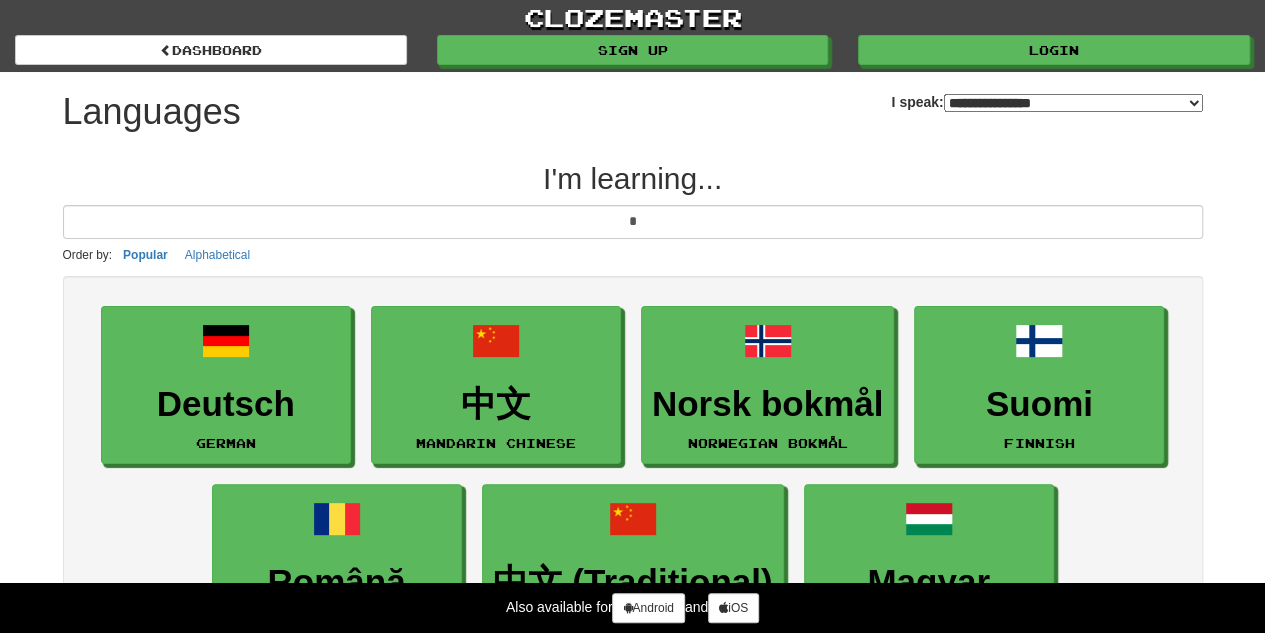 type 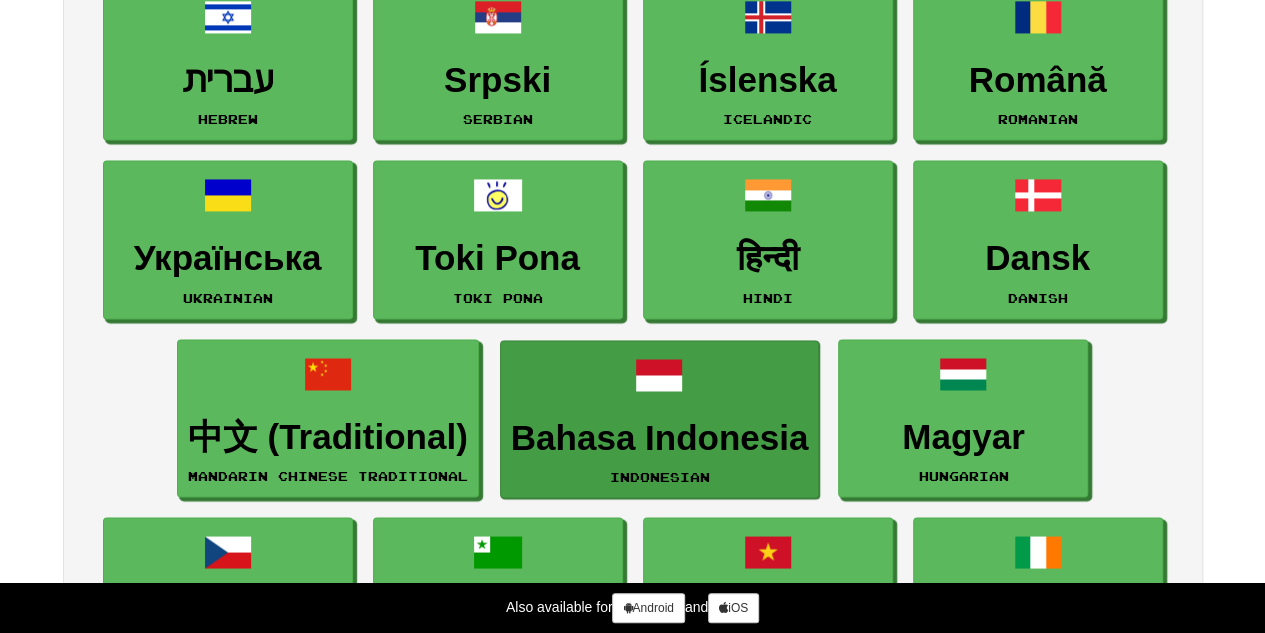 scroll, scrollTop: 1300, scrollLeft: 0, axis: vertical 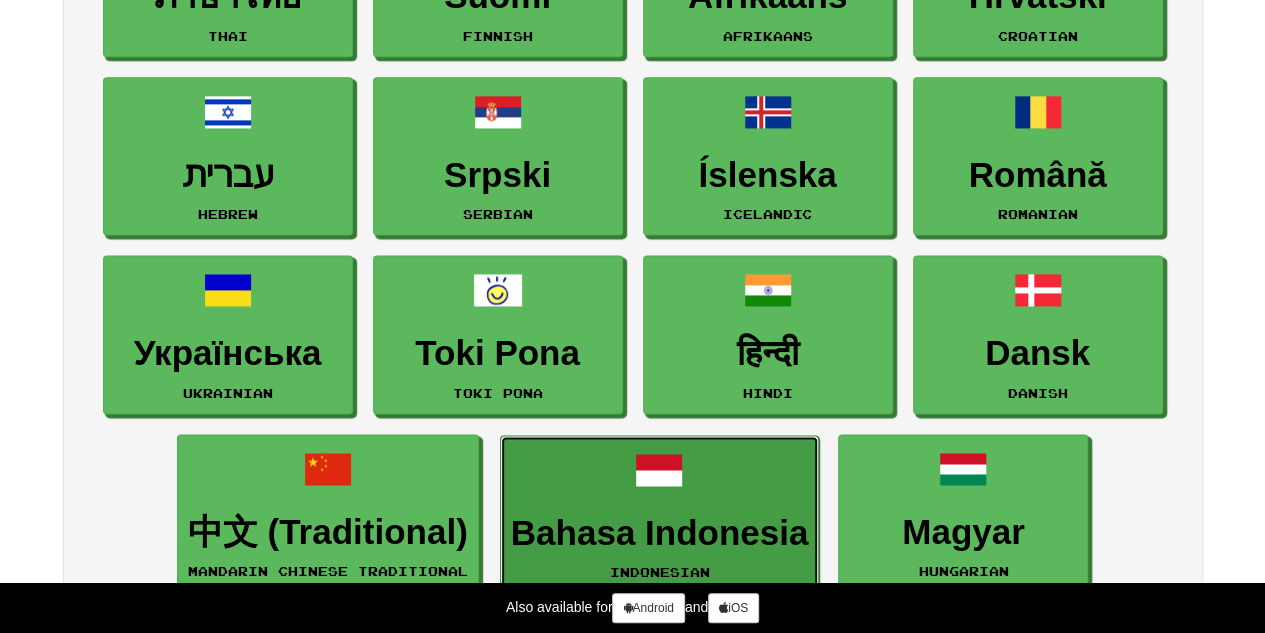 click on "Bahasa Indonesia Indonesian" at bounding box center [660, 514] 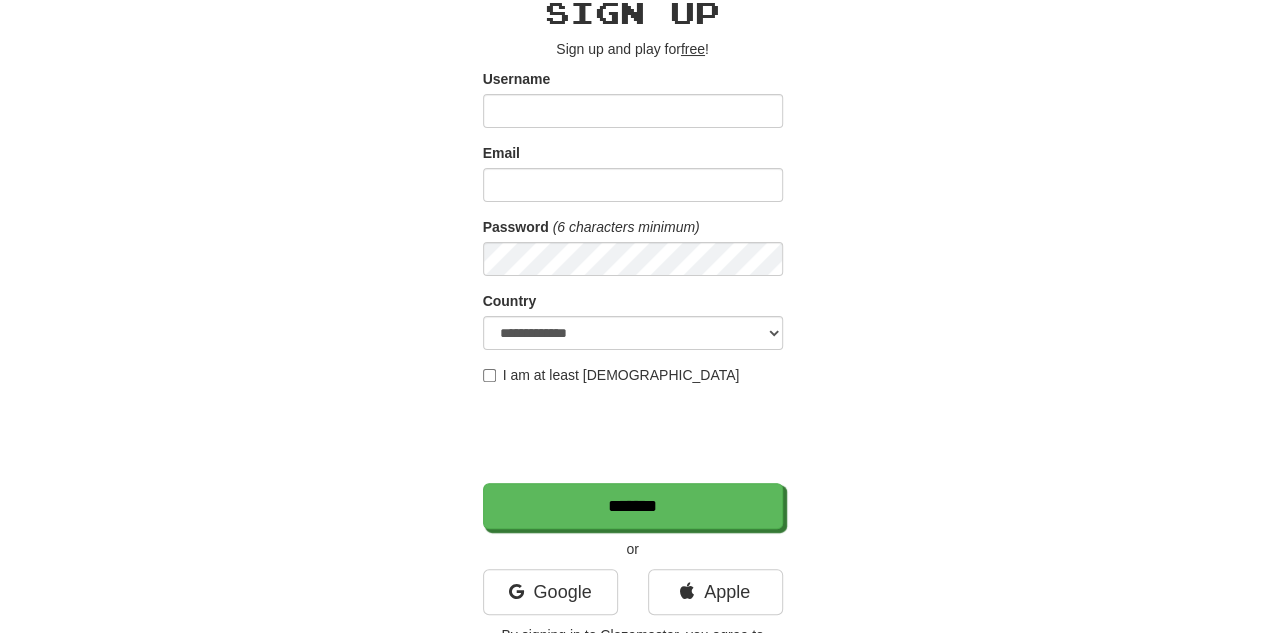 scroll, scrollTop: 200, scrollLeft: 0, axis: vertical 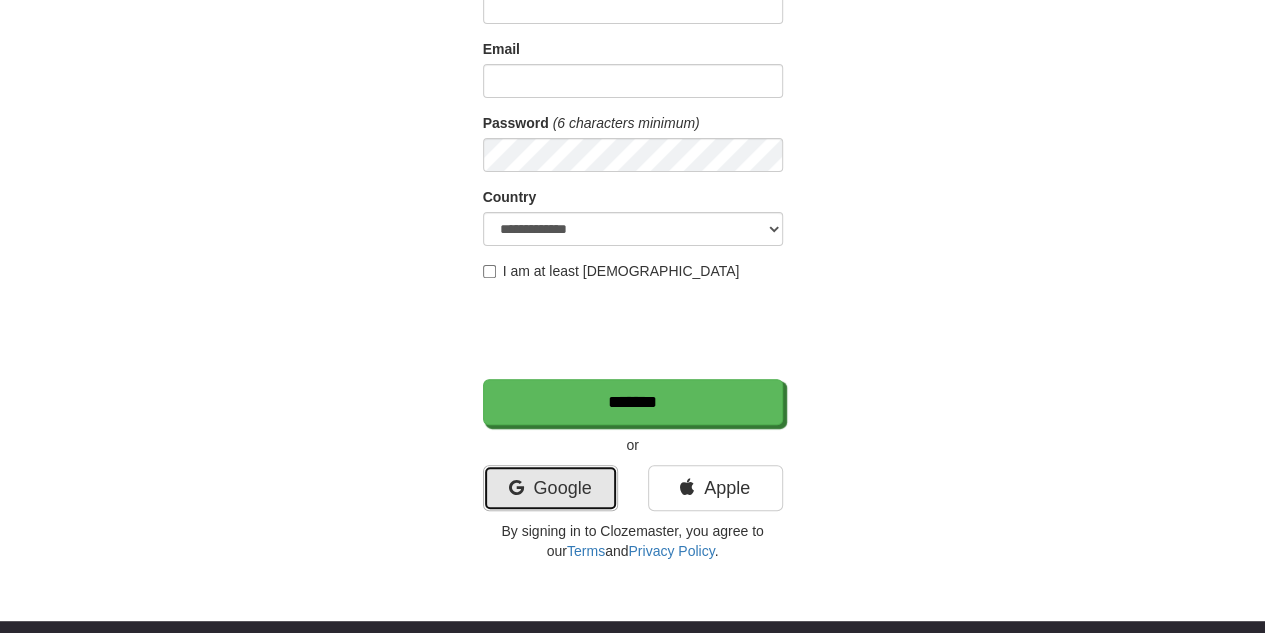 click on "Google" at bounding box center [550, 488] 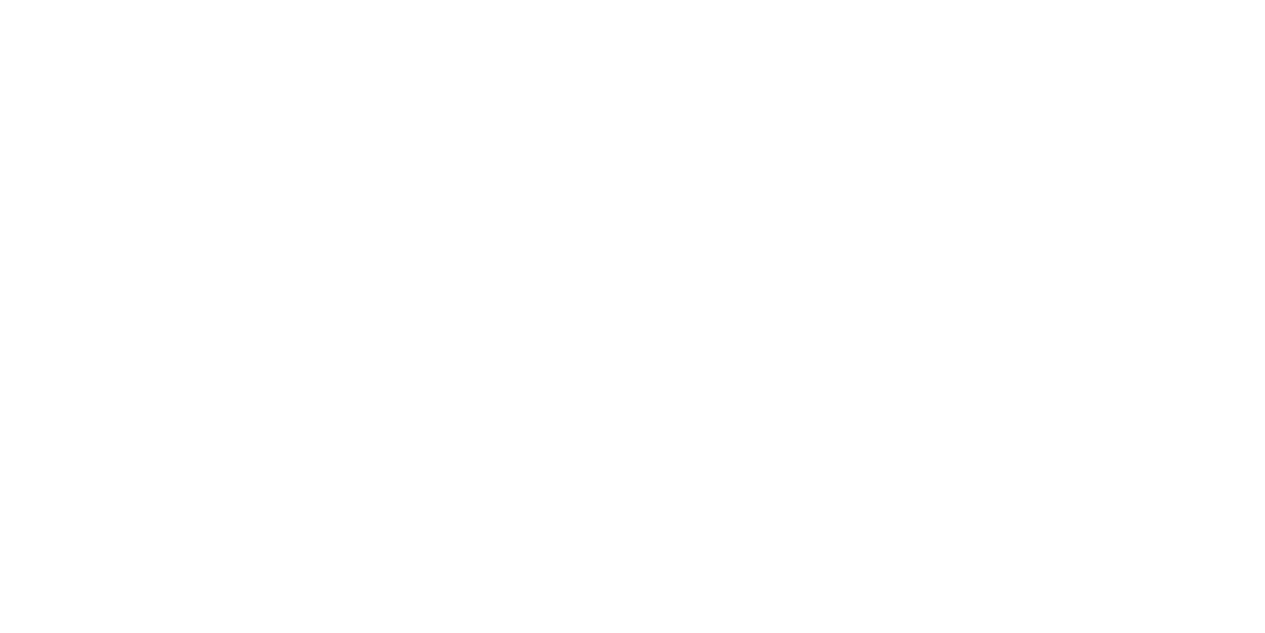 scroll, scrollTop: 0, scrollLeft: 0, axis: both 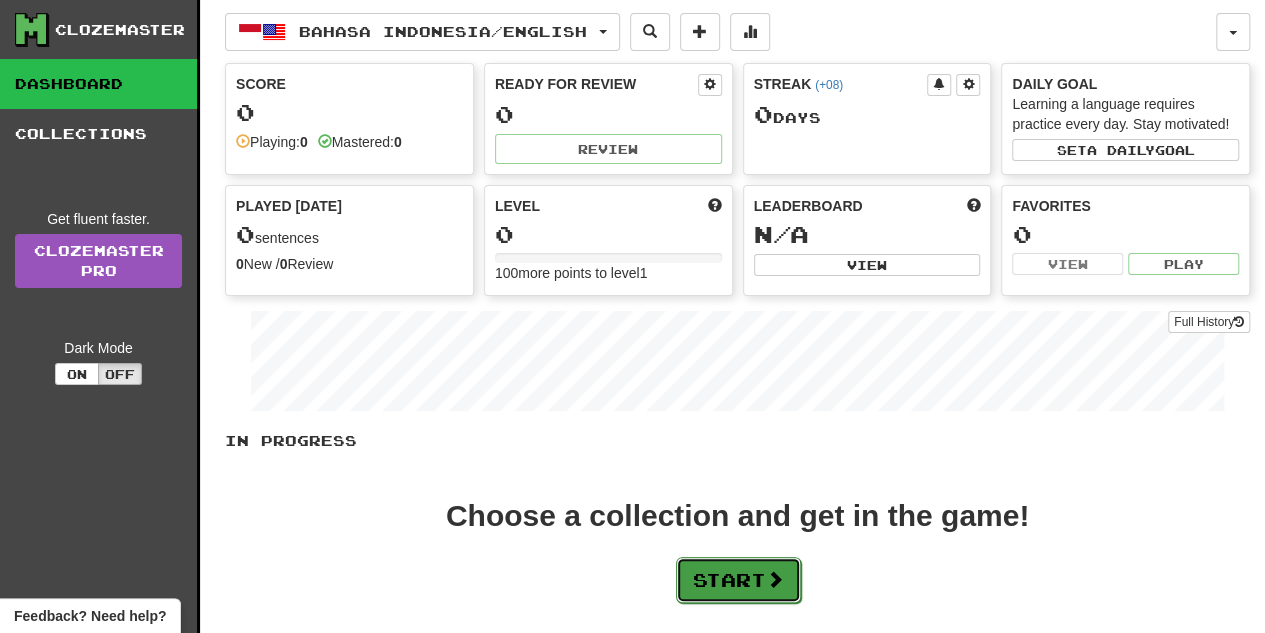 click on "Start" at bounding box center (738, 580) 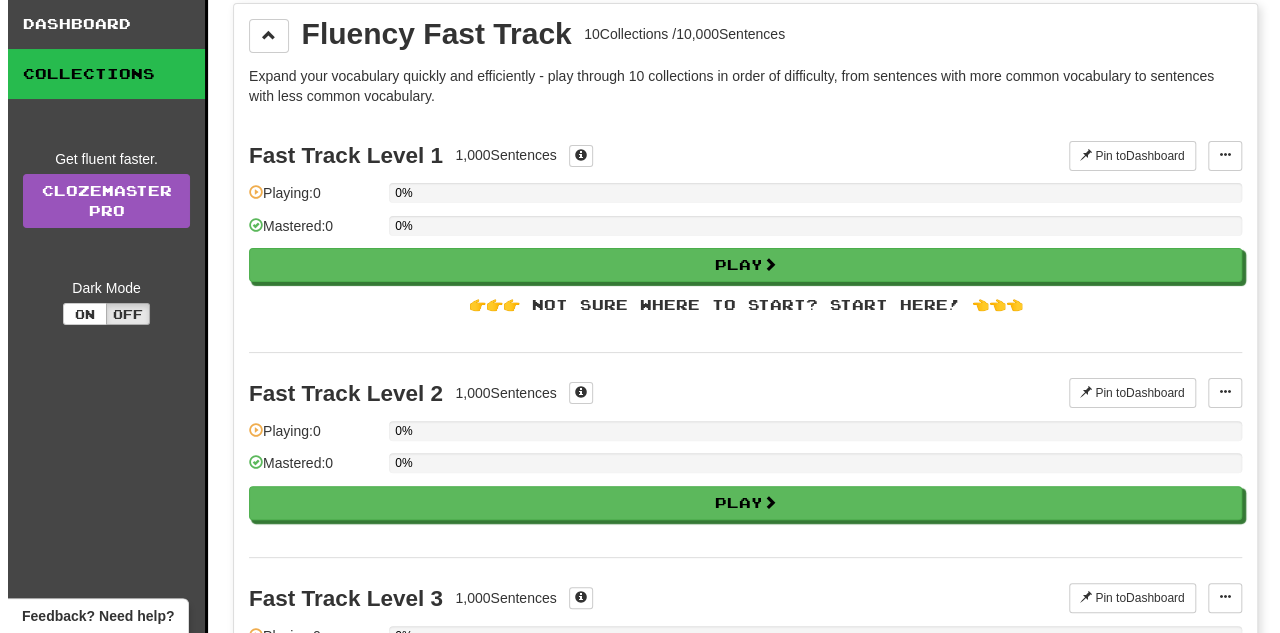 scroll, scrollTop: 0, scrollLeft: 0, axis: both 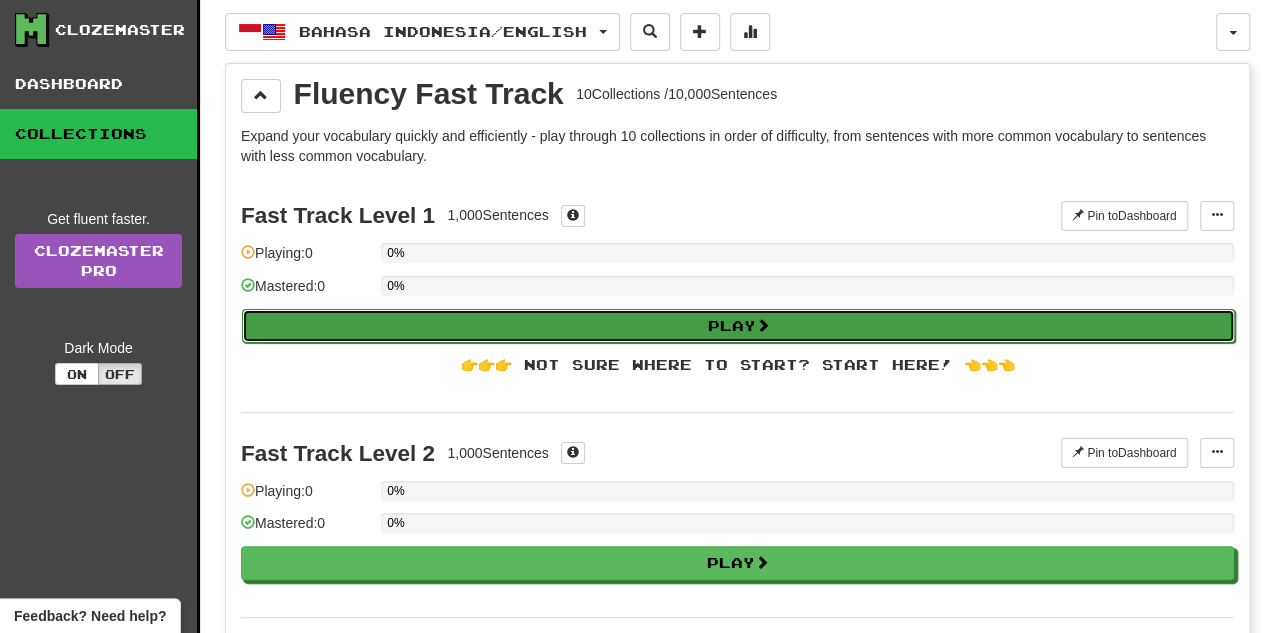 click on "Play" at bounding box center (738, 326) 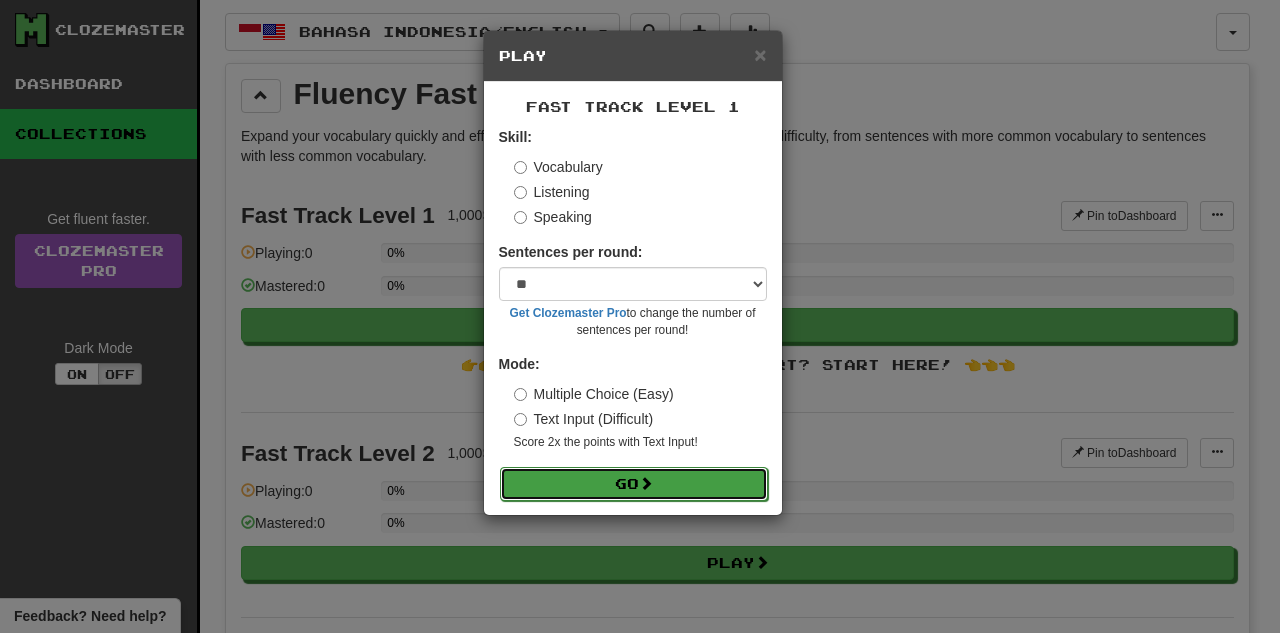 click on "Go" at bounding box center (634, 484) 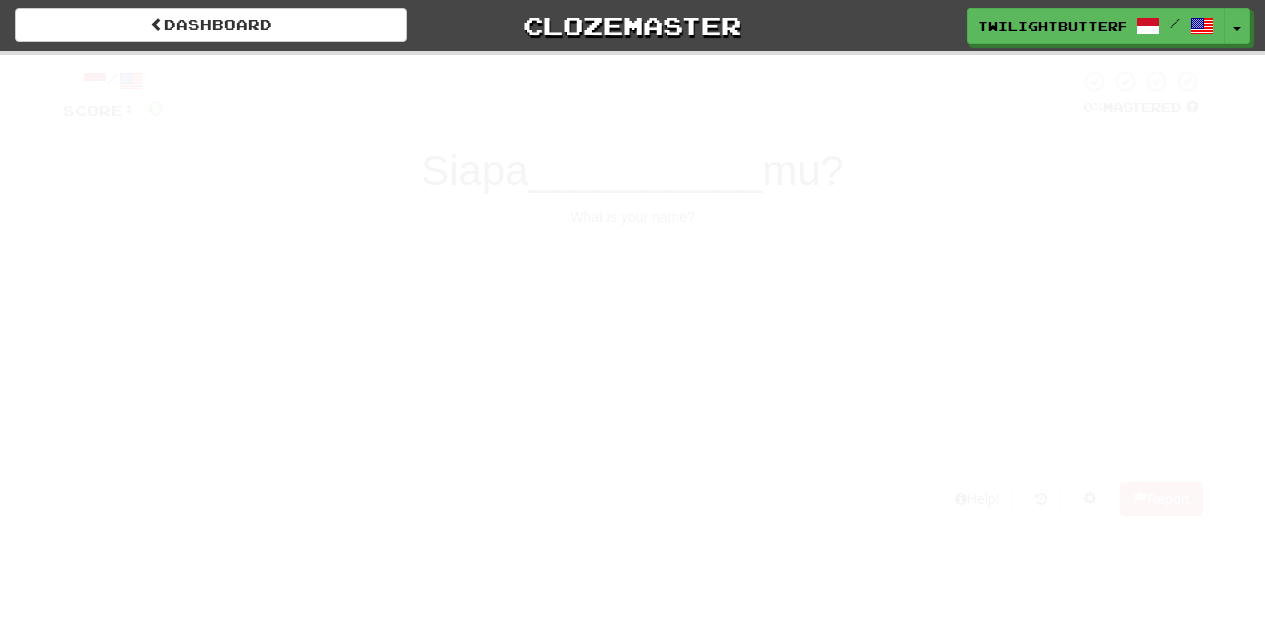 scroll, scrollTop: 0, scrollLeft: 0, axis: both 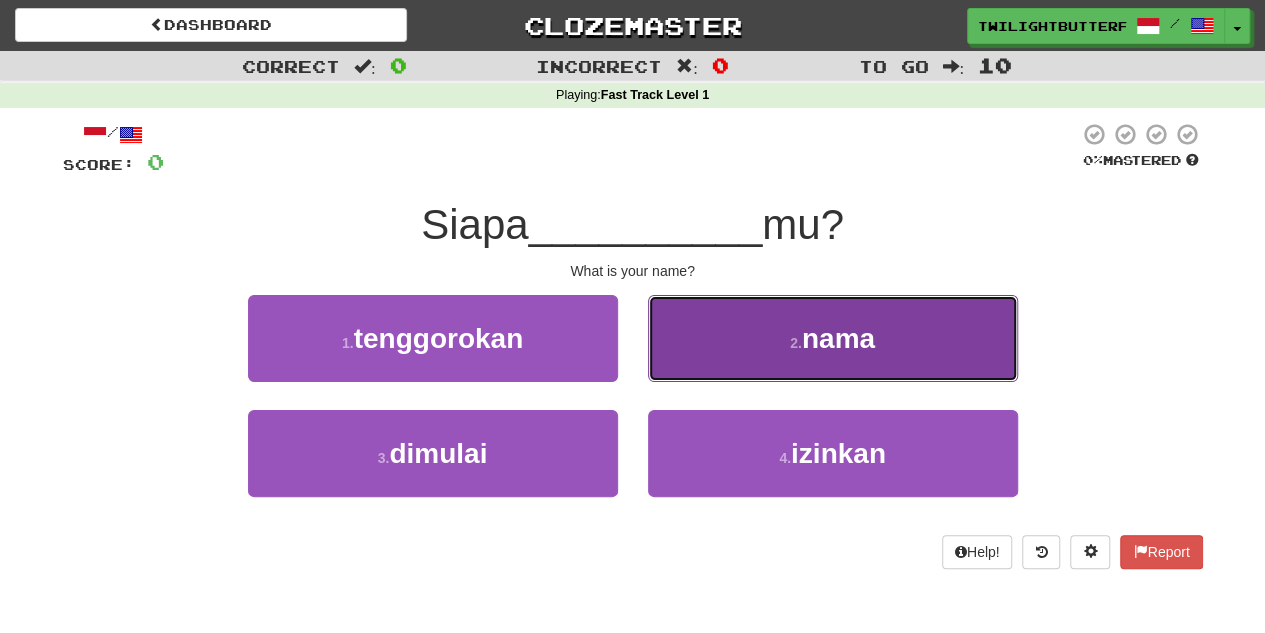 click on "2 .  nama" at bounding box center (833, 338) 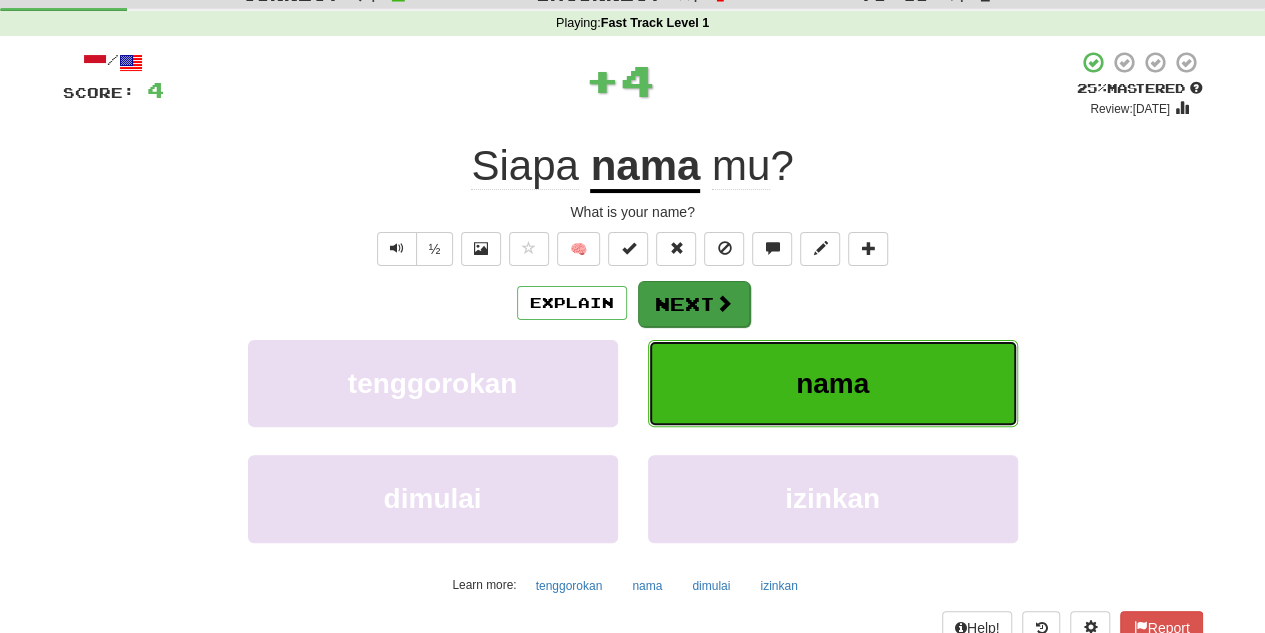 scroll, scrollTop: 100, scrollLeft: 0, axis: vertical 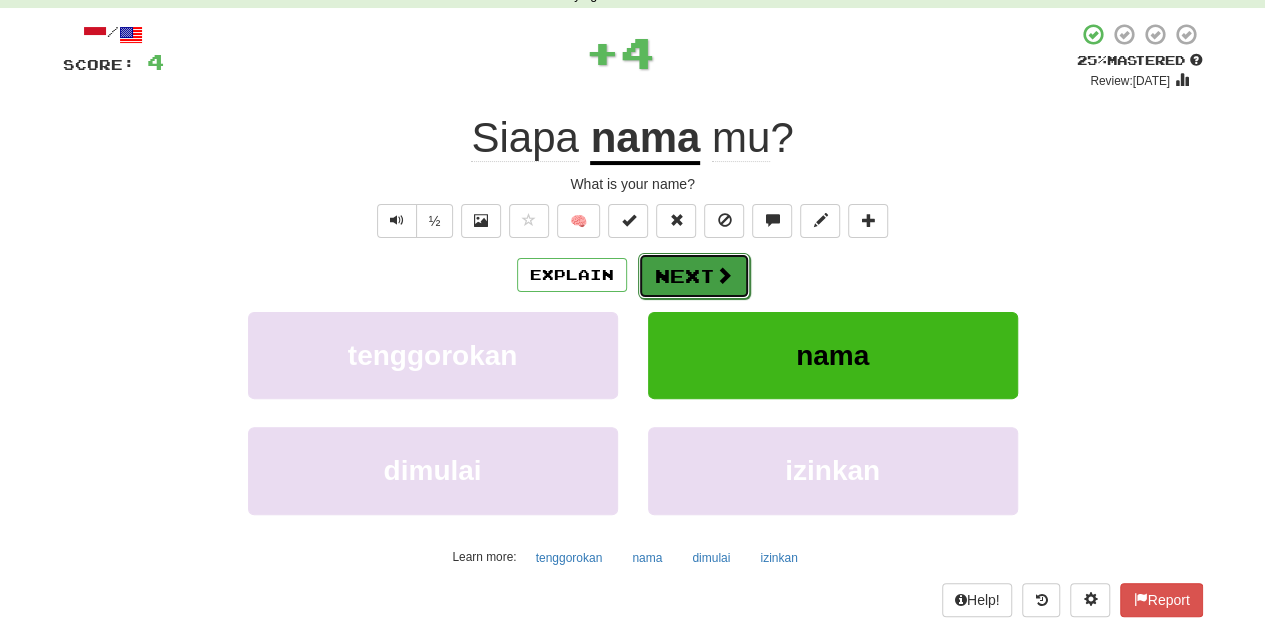 click at bounding box center (724, 275) 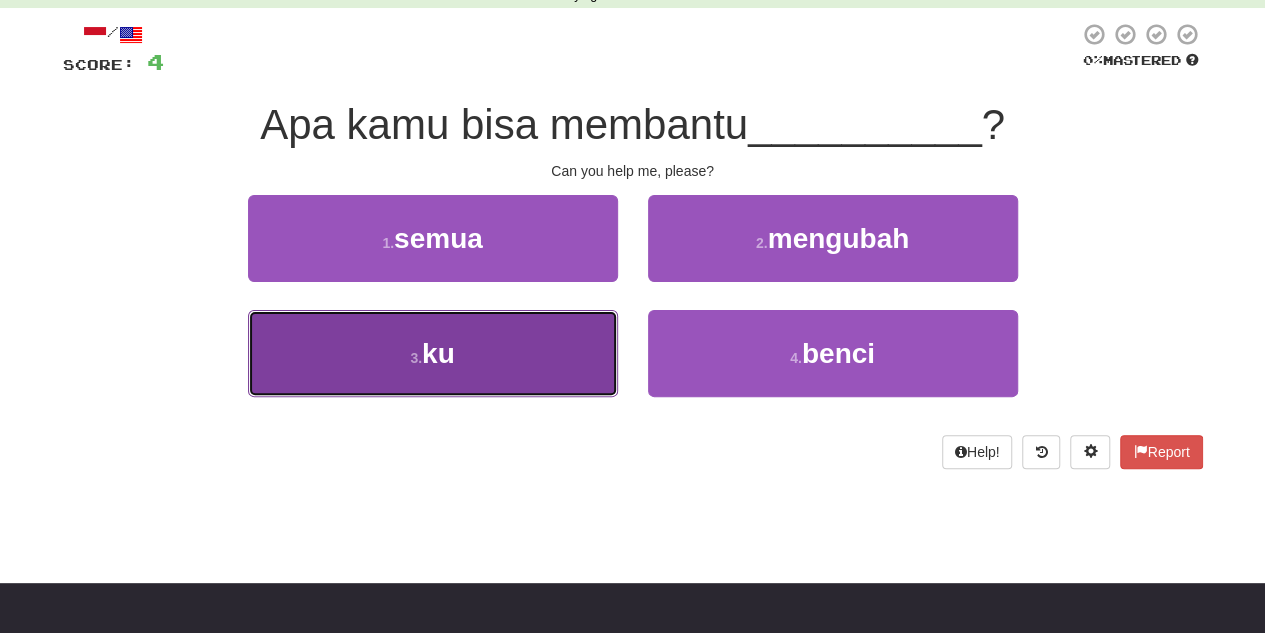 click on "3 .  ku" at bounding box center [433, 353] 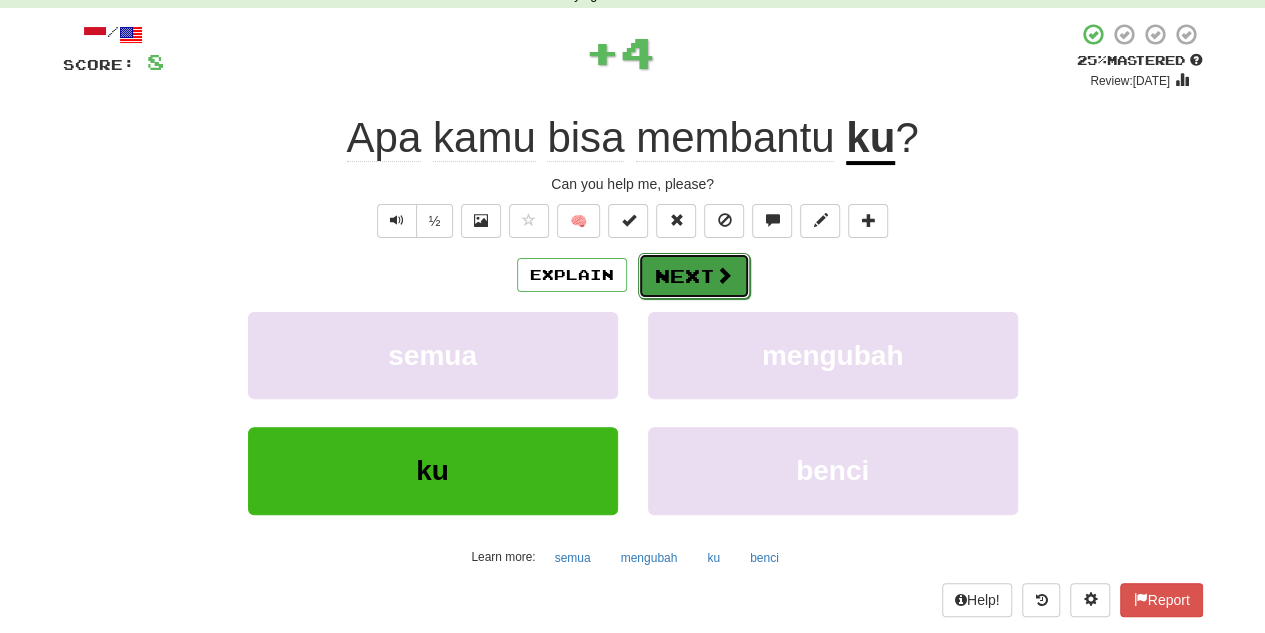 click on "Next" at bounding box center (694, 276) 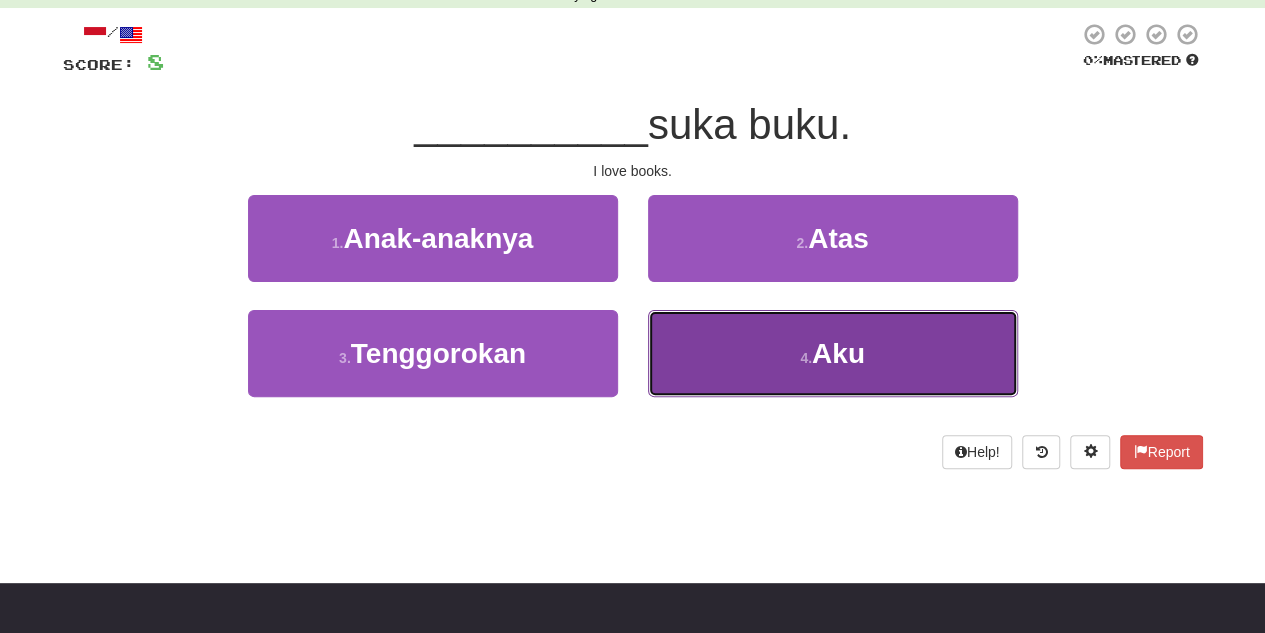 click on "4 .  Aku" at bounding box center [833, 353] 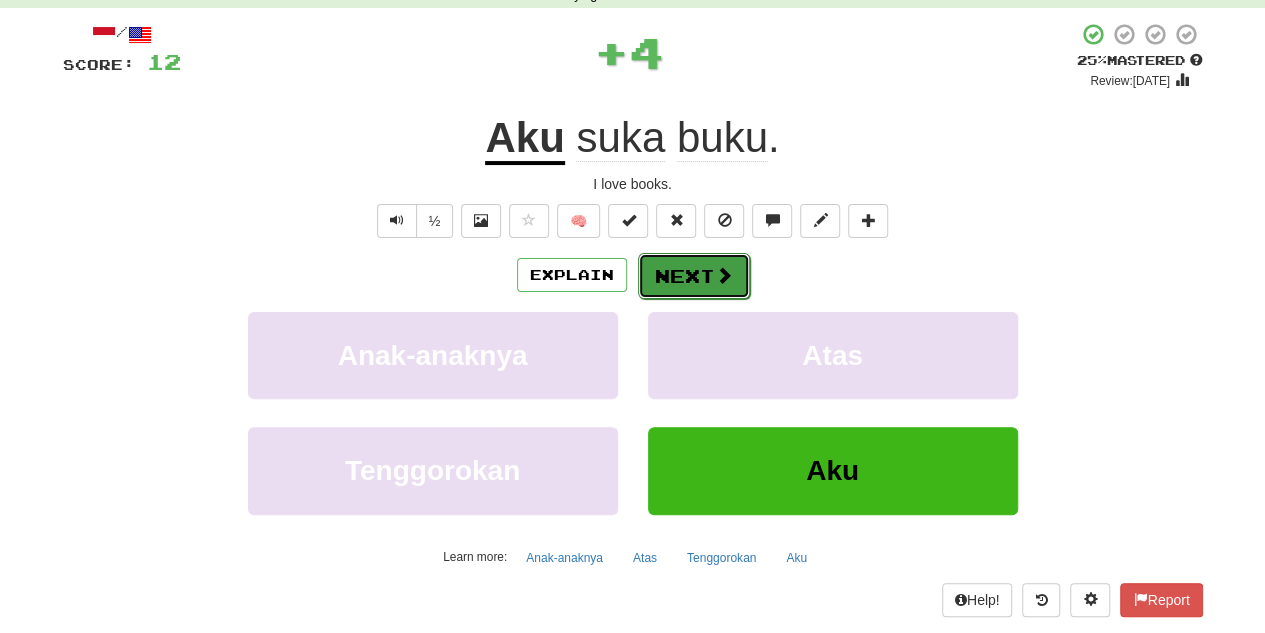 click on "Next" at bounding box center [694, 276] 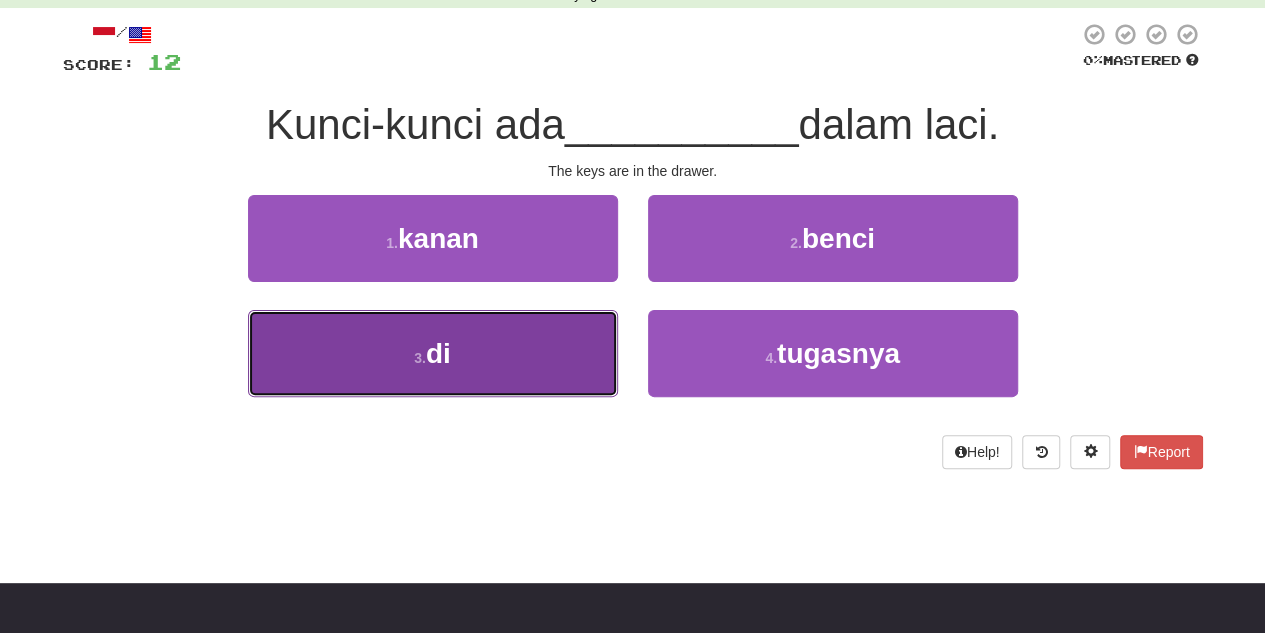 click on "3 .  di" at bounding box center (433, 353) 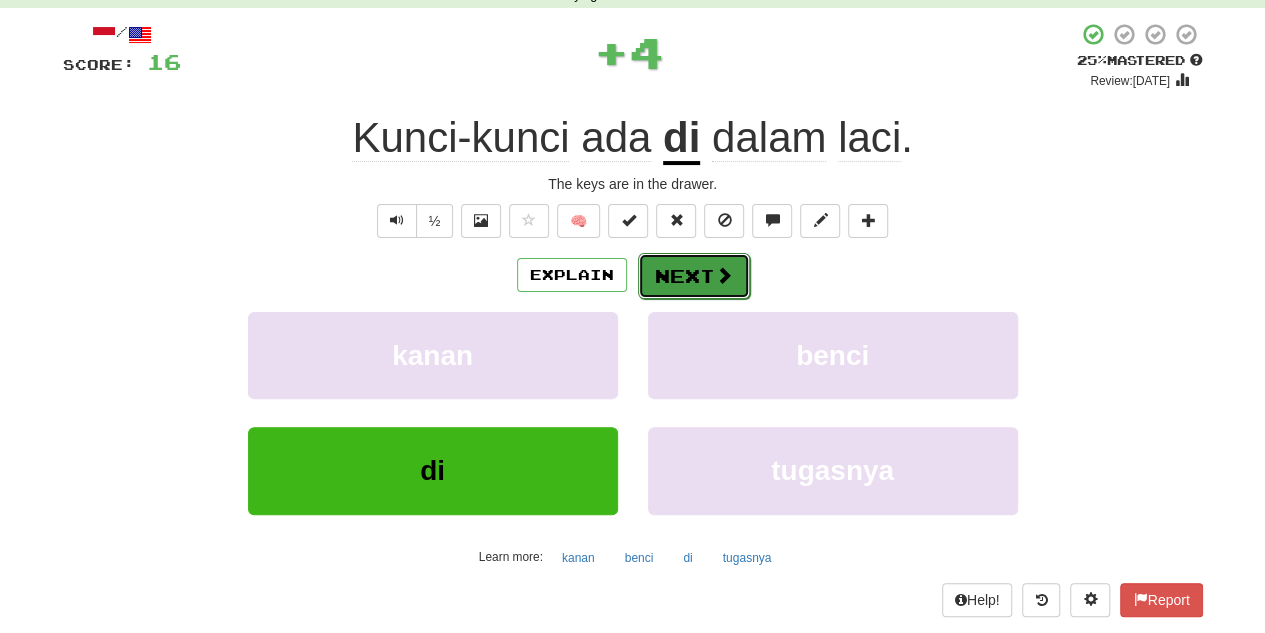 click on "Next" at bounding box center [694, 276] 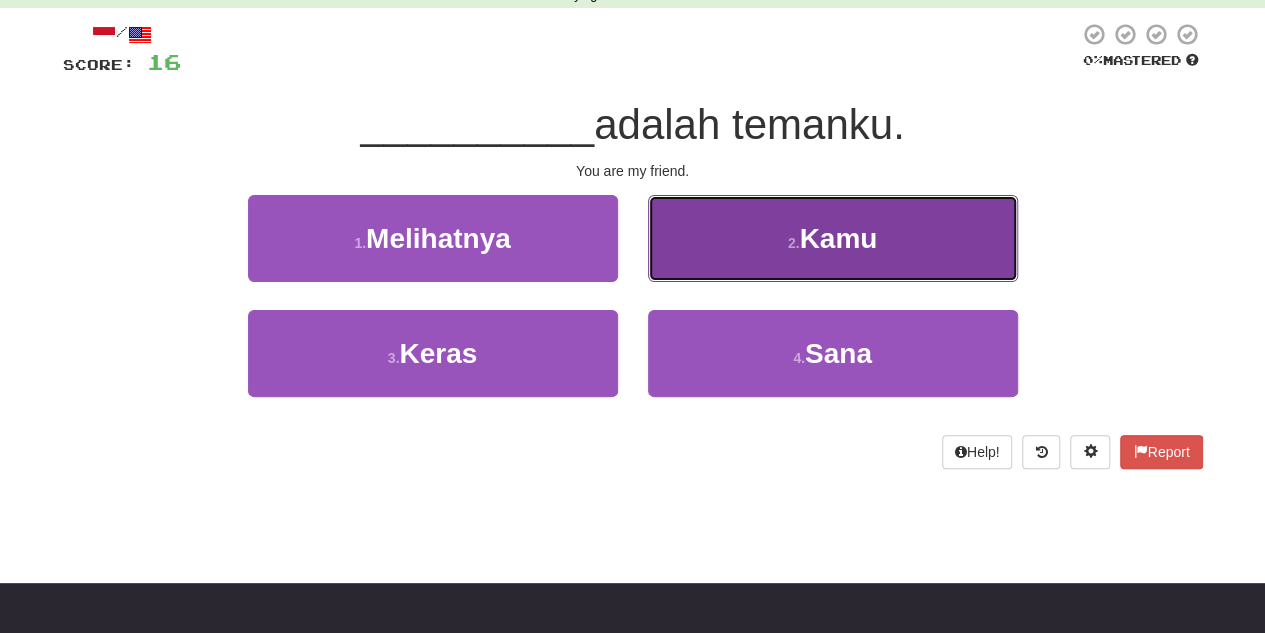 click on "2 .  Kamu" at bounding box center [833, 238] 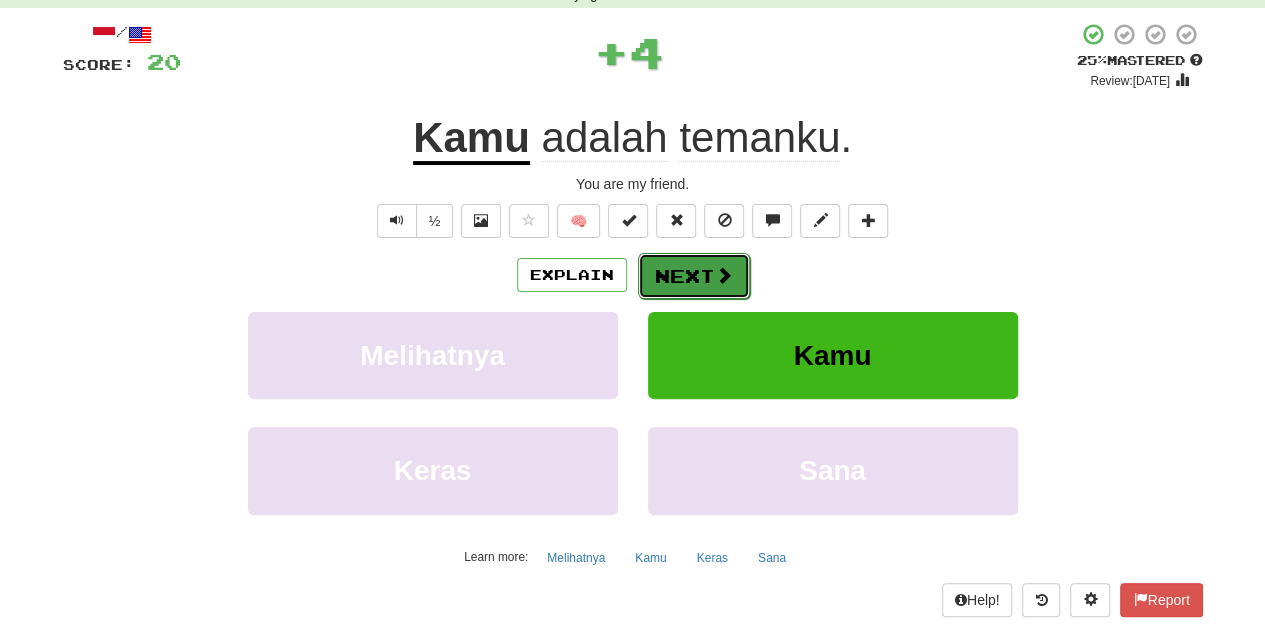 click on "Next" at bounding box center [694, 276] 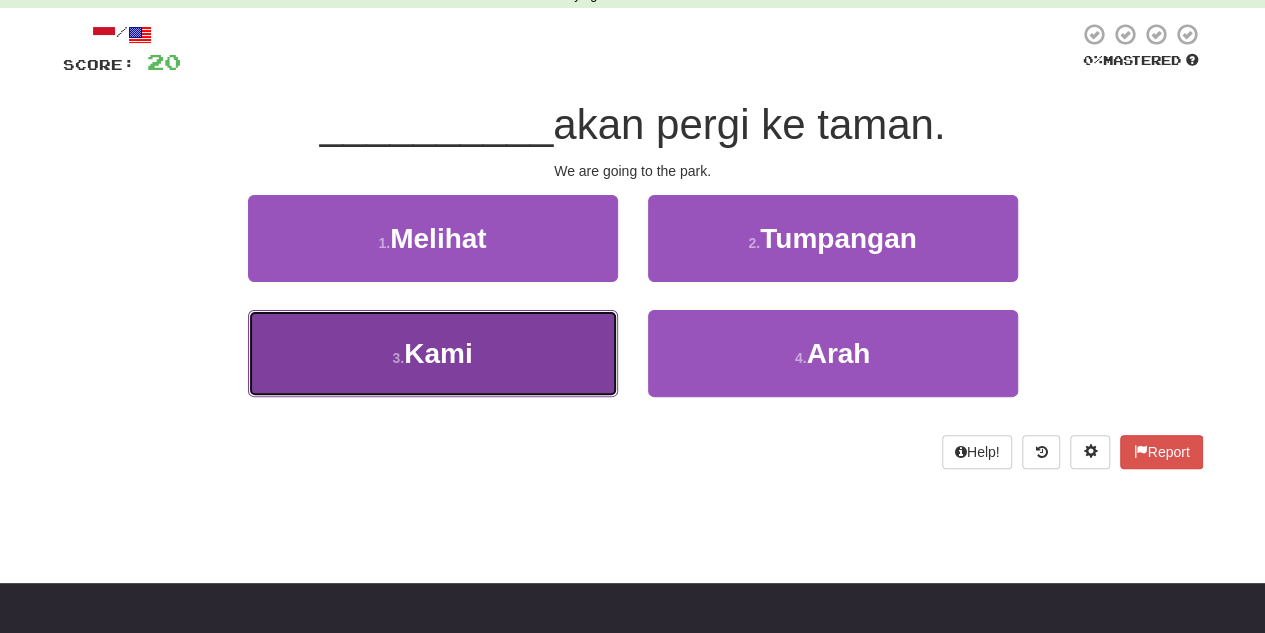 click on "3 .  Kami" at bounding box center [433, 353] 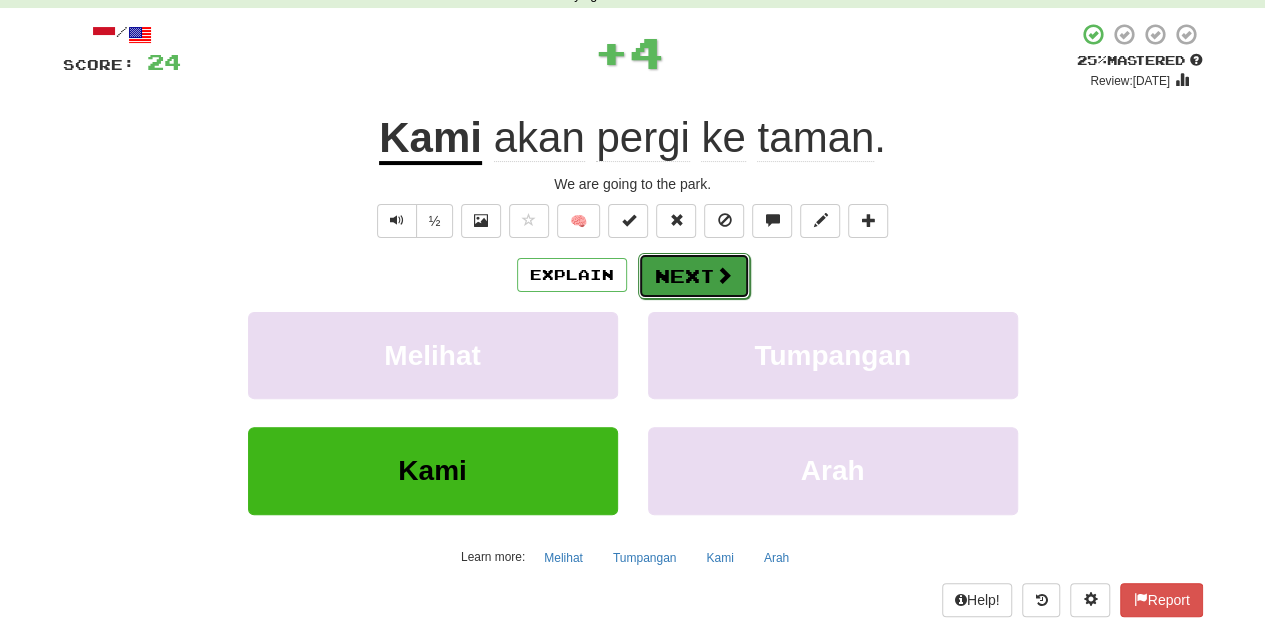 click on "Next" at bounding box center (694, 276) 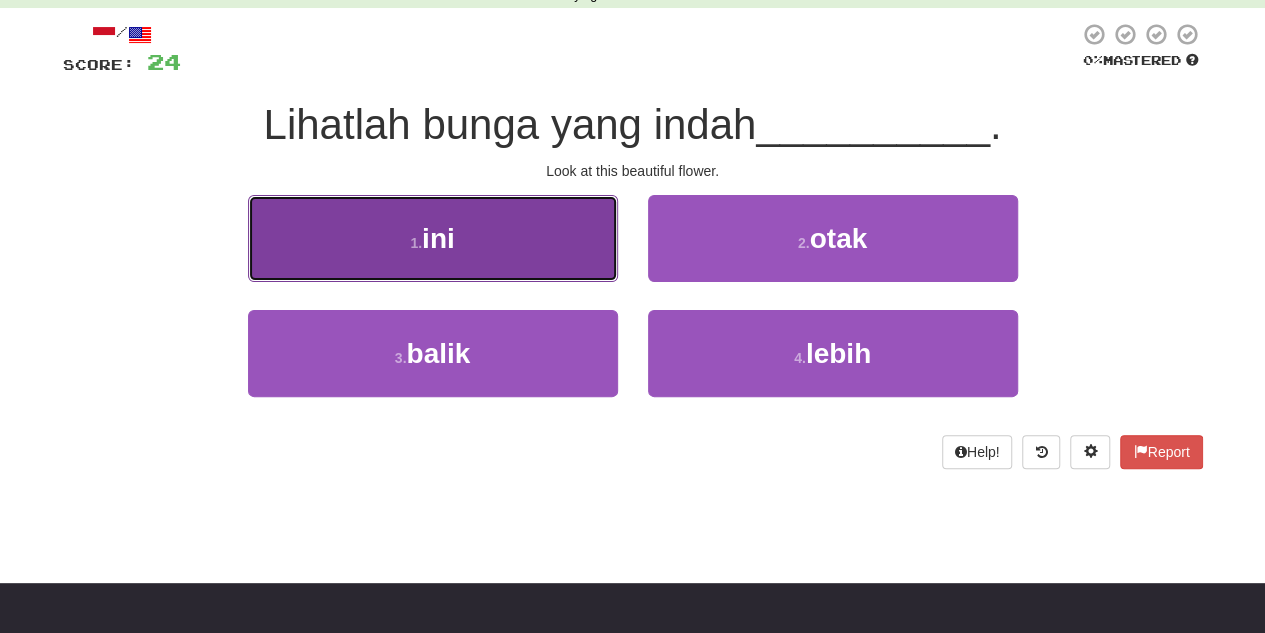 click on "1 .  ini" at bounding box center [433, 238] 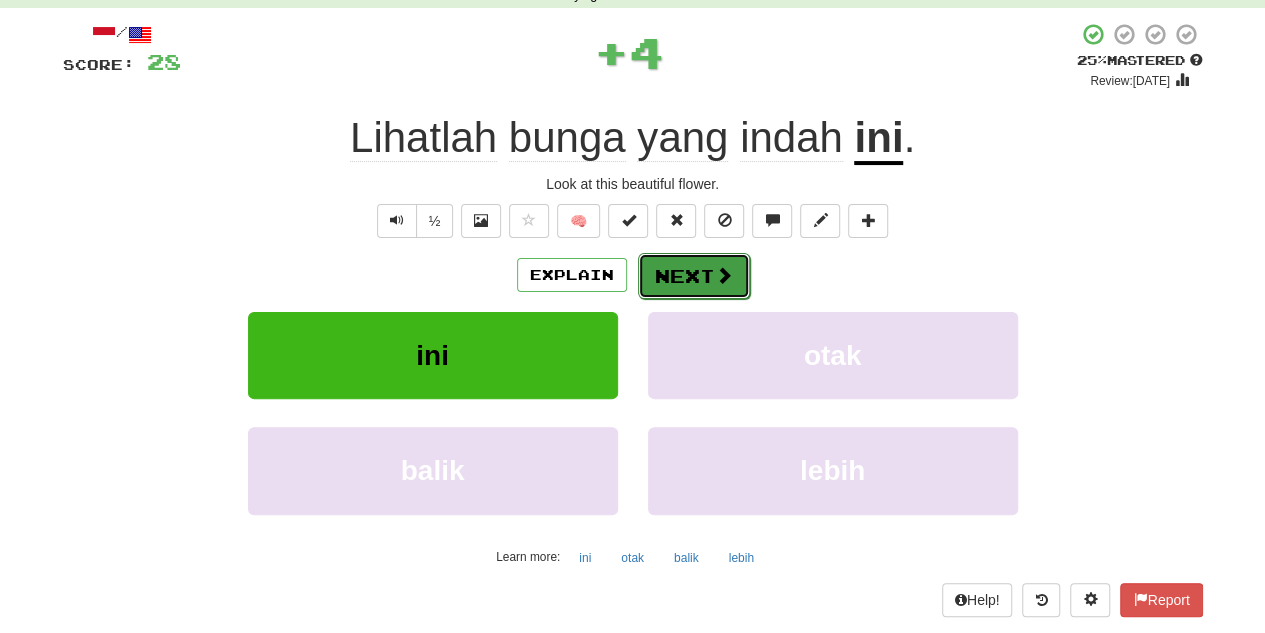 click at bounding box center [724, 275] 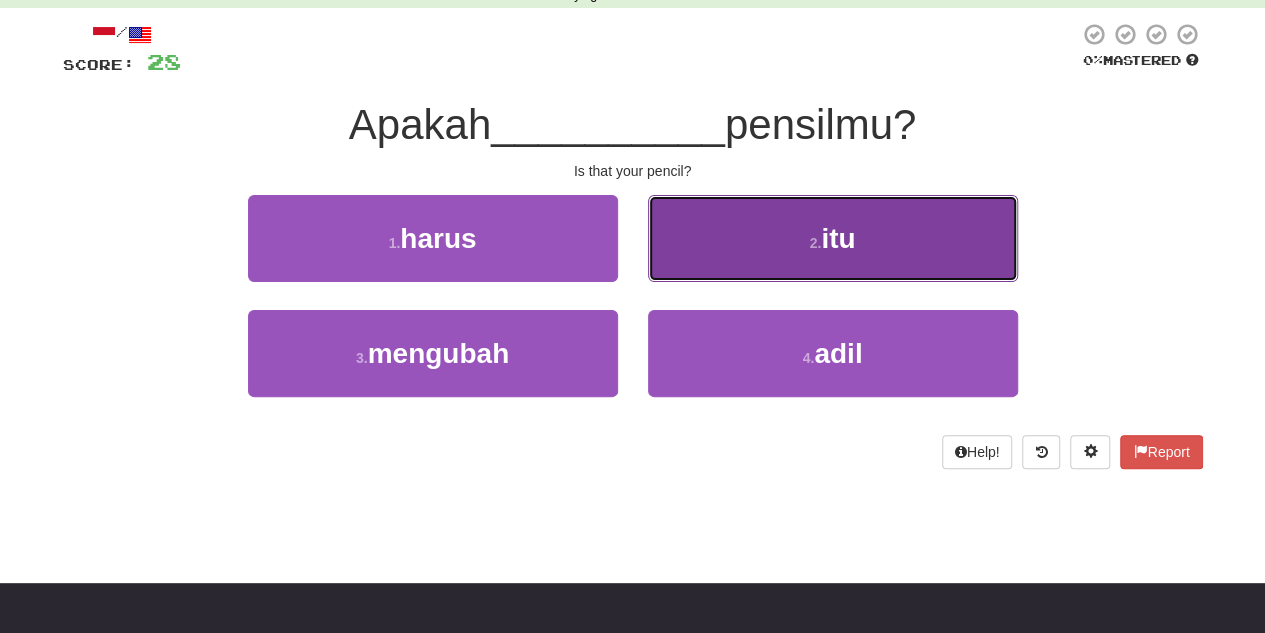 click on "2 .  itu" at bounding box center (833, 238) 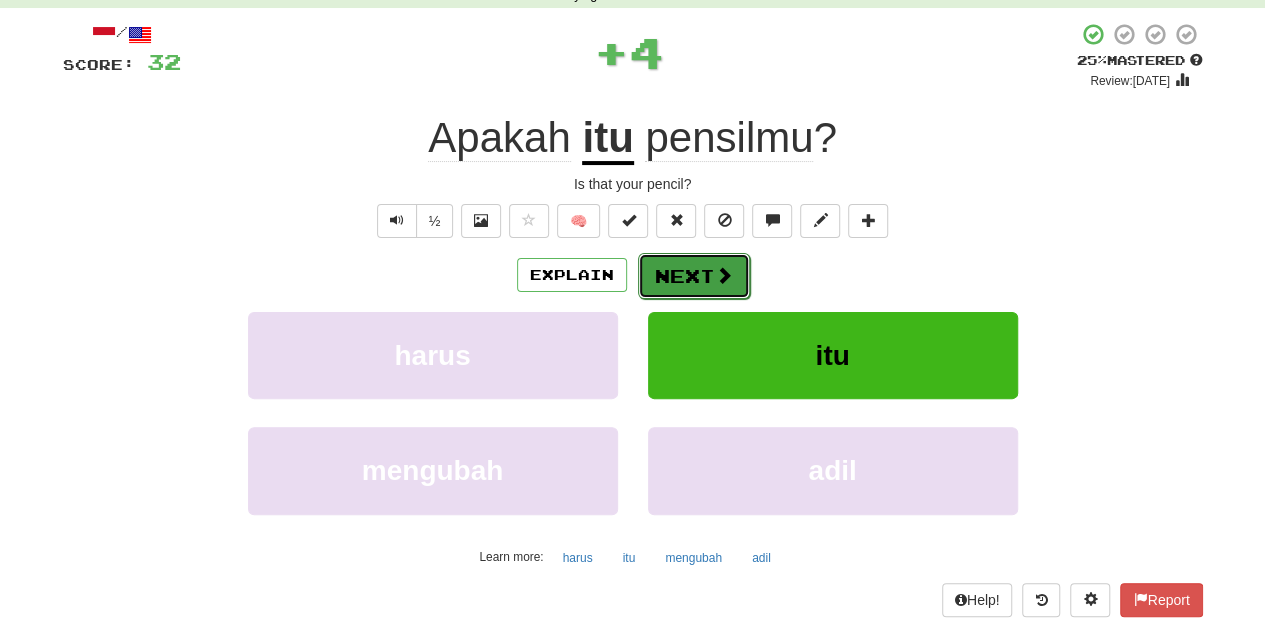 click on "Next" at bounding box center [694, 276] 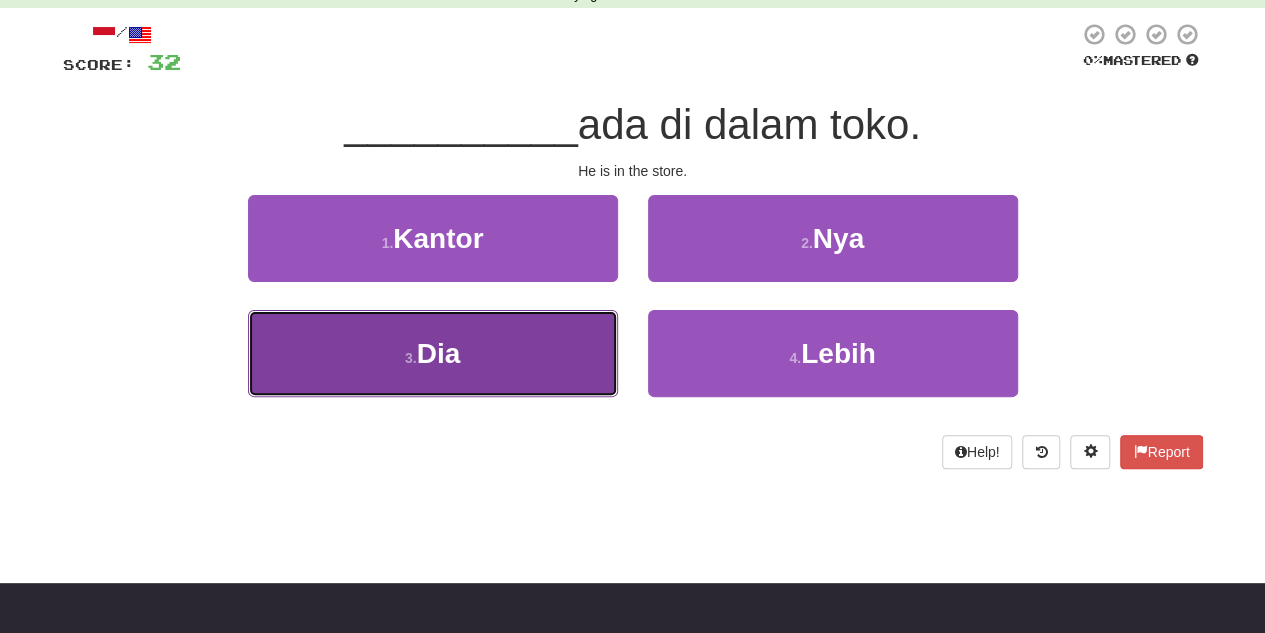 click on "Dia" at bounding box center (439, 353) 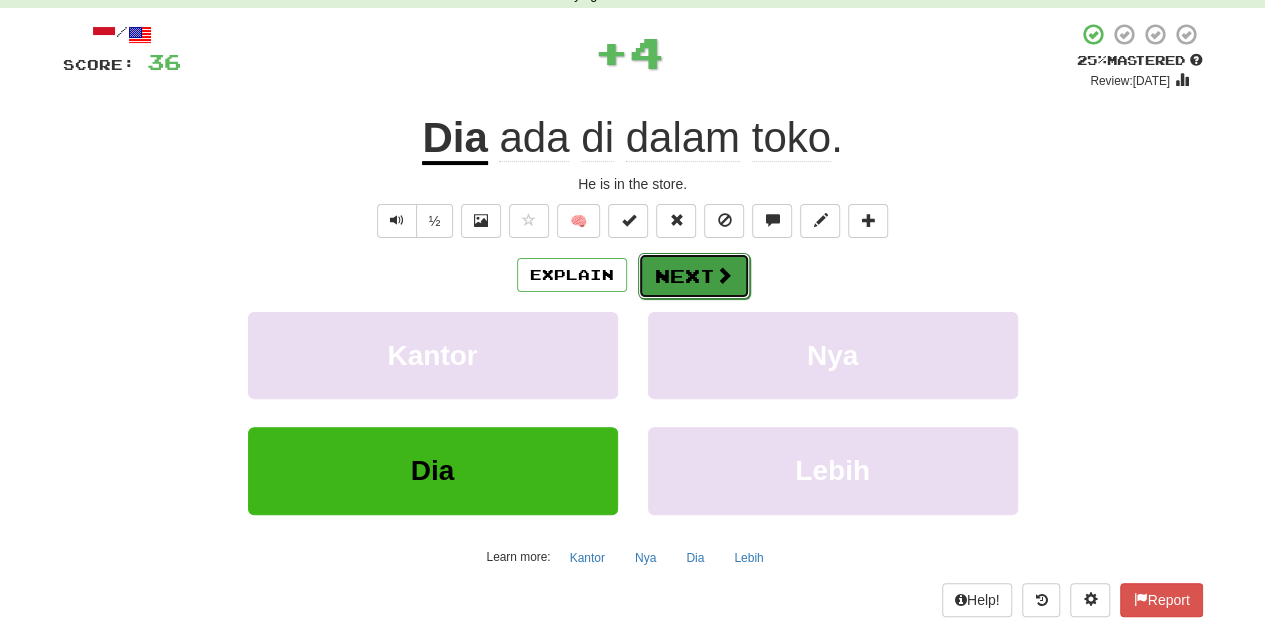 click on "Next" at bounding box center [694, 276] 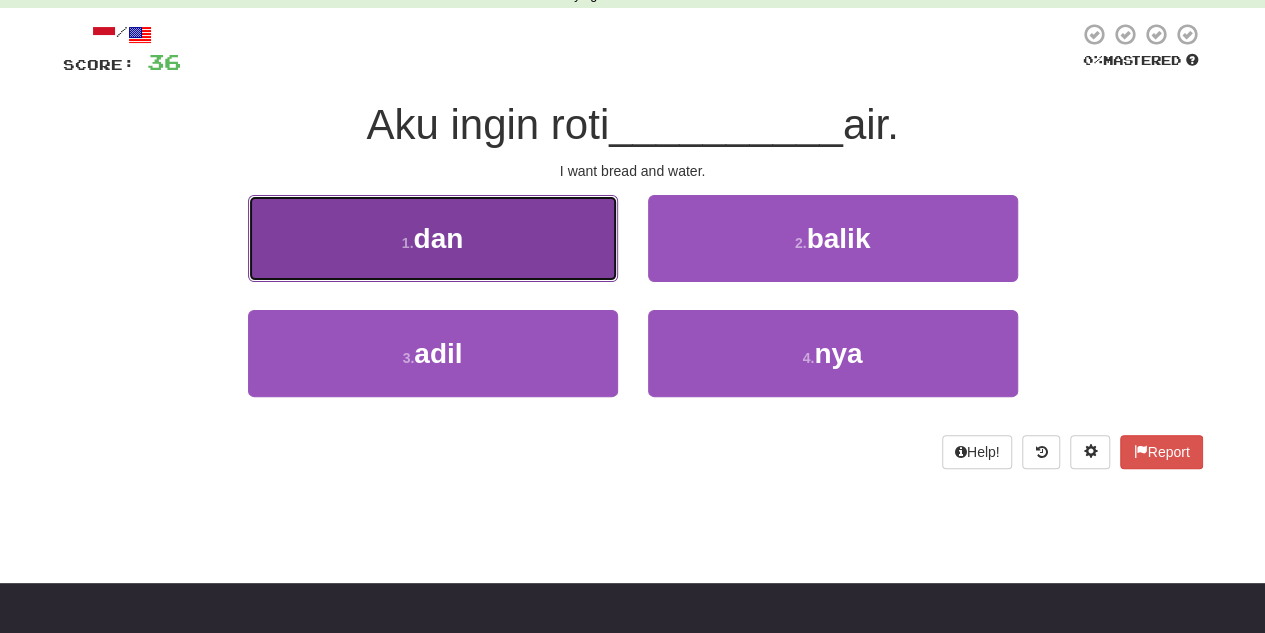 click on "1 .  dan" at bounding box center (433, 238) 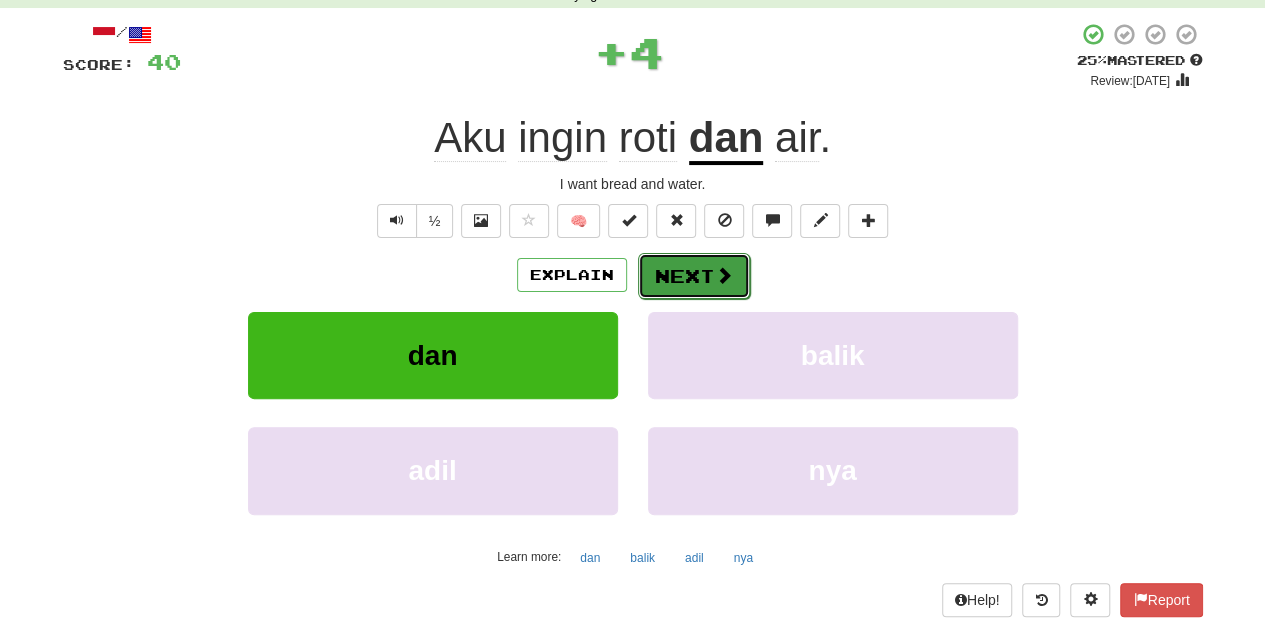 click on "Next" at bounding box center [694, 276] 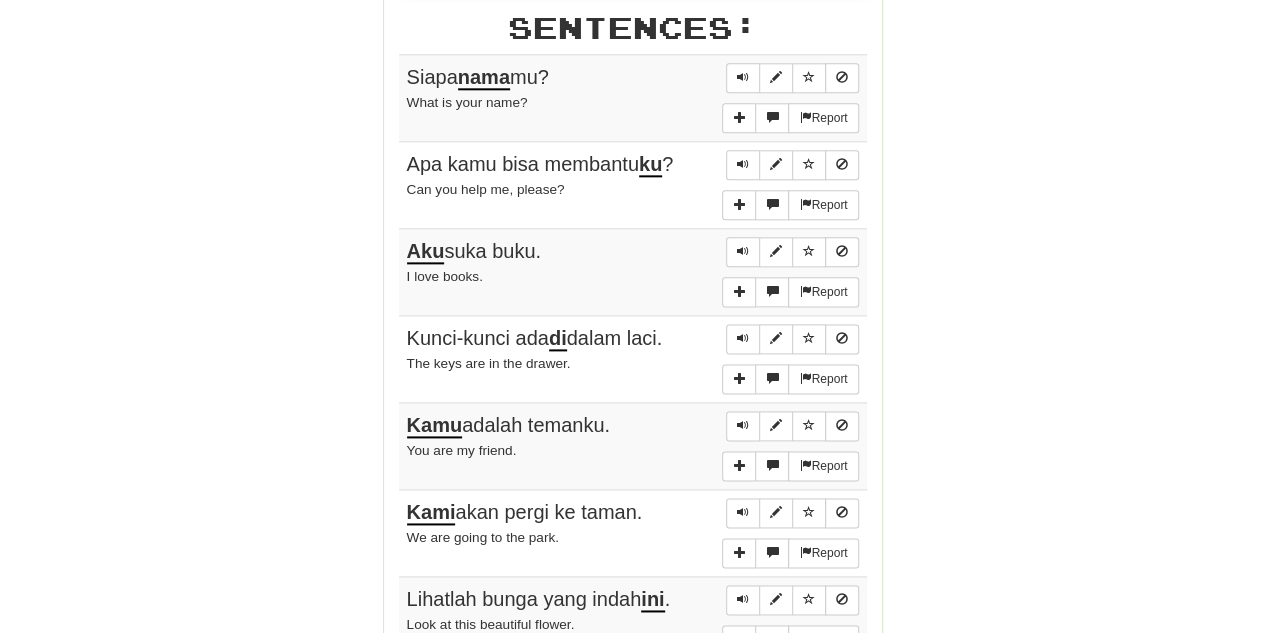 scroll, scrollTop: 1700, scrollLeft: 0, axis: vertical 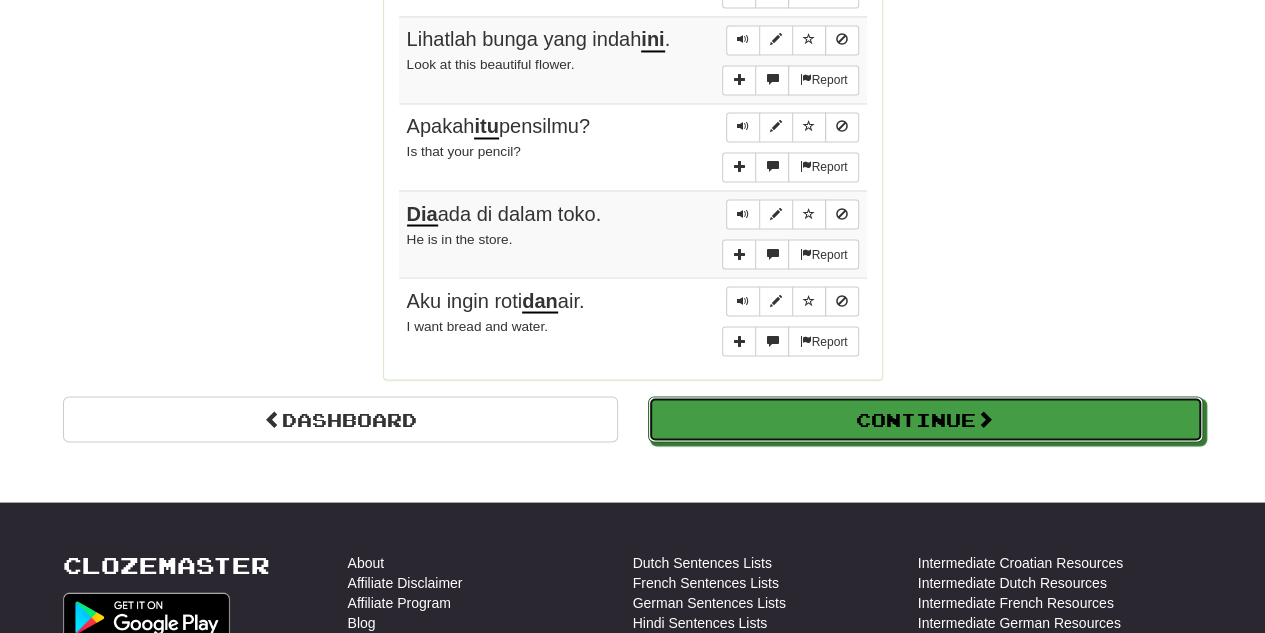 click on "Continue" at bounding box center [925, 419] 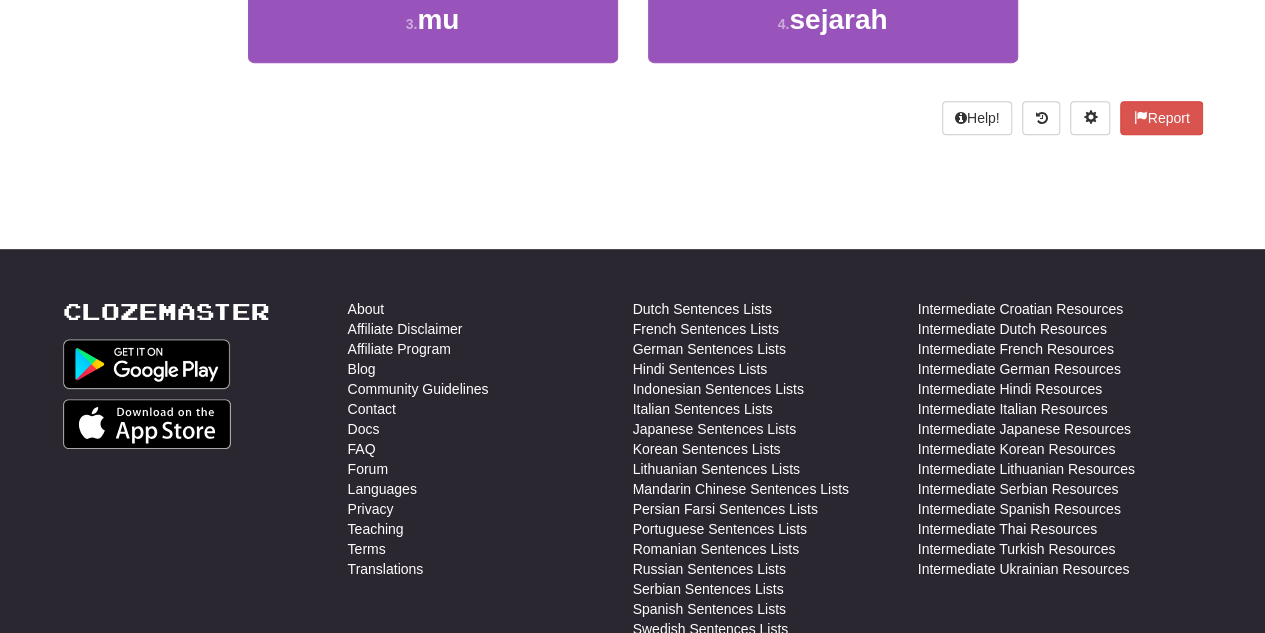 scroll, scrollTop: 110, scrollLeft: 0, axis: vertical 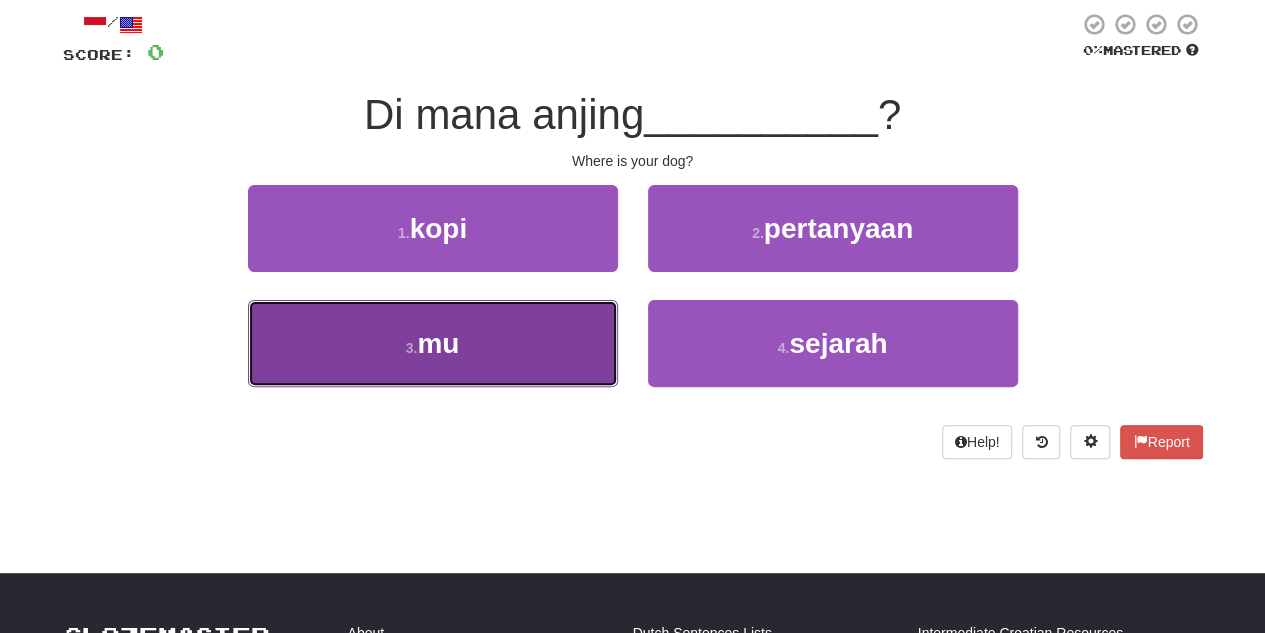 click on "3 .  mu" at bounding box center [433, 343] 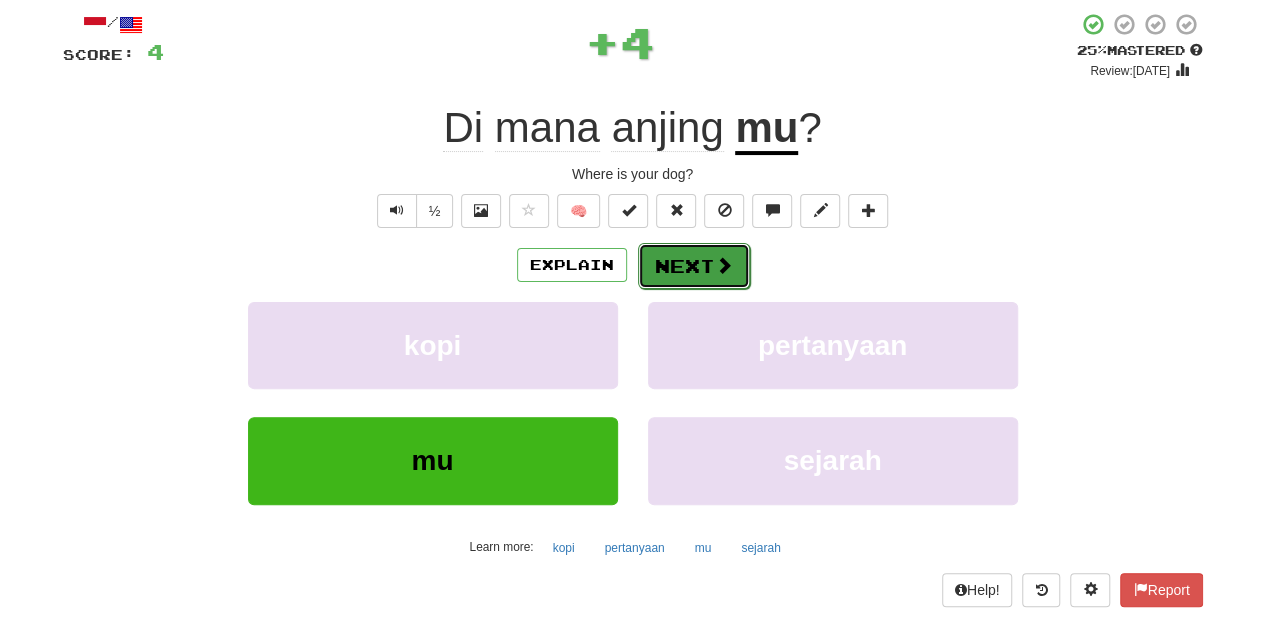 click on "Next" at bounding box center (694, 266) 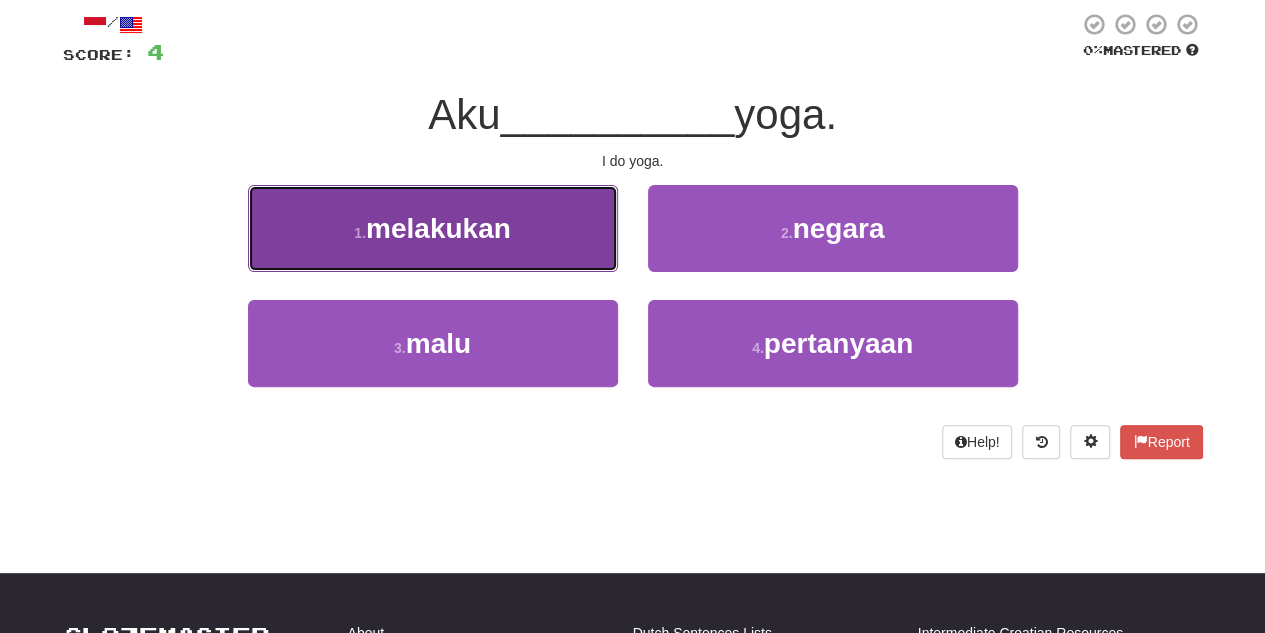 click on "melakukan" at bounding box center (438, 228) 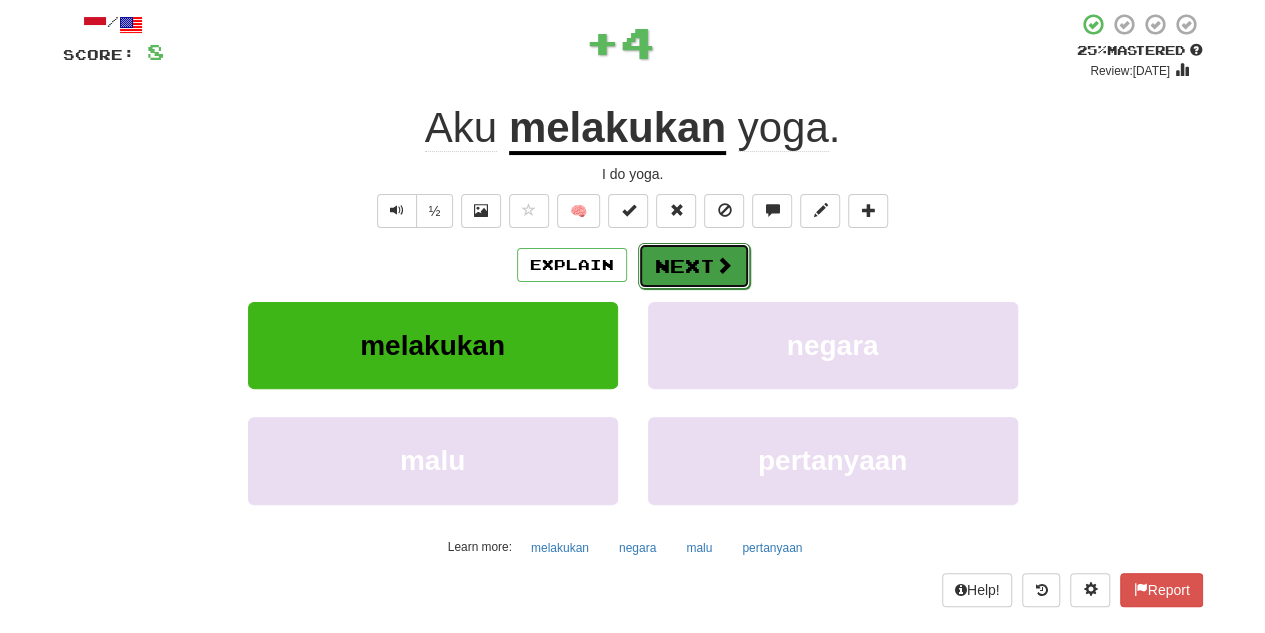 click on "Next" at bounding box center (694, 266) 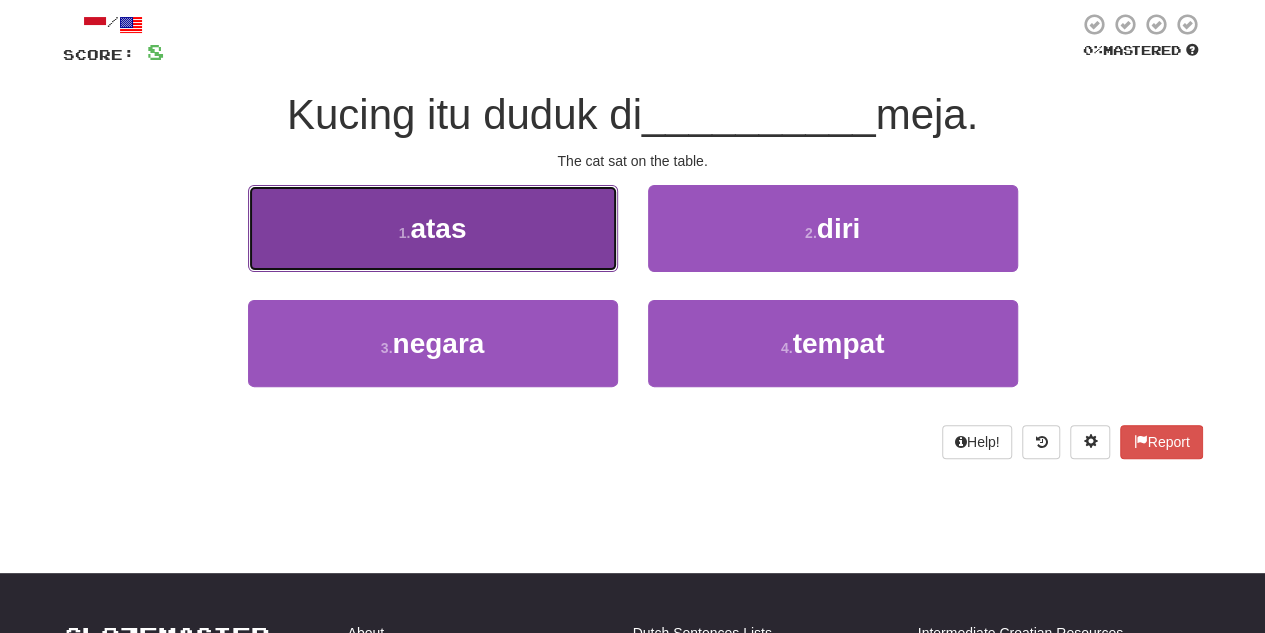 click on "1 .  atas" at bounding box center [433, 228] 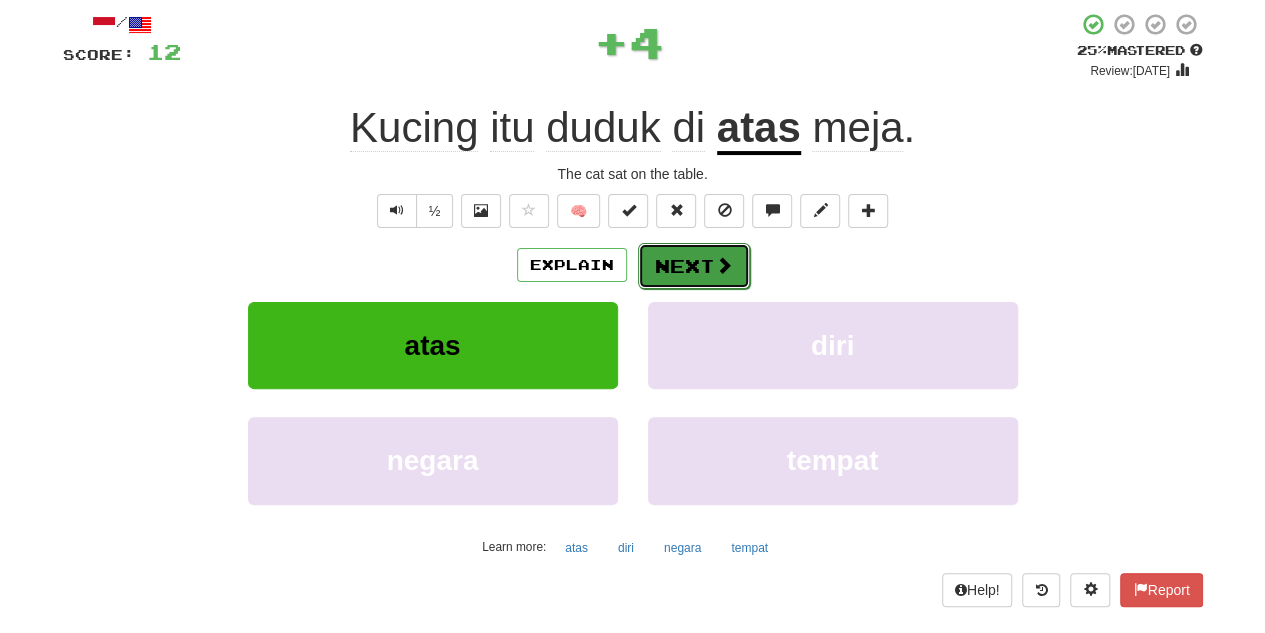 click on "Next" at bounding box center [694, 266] 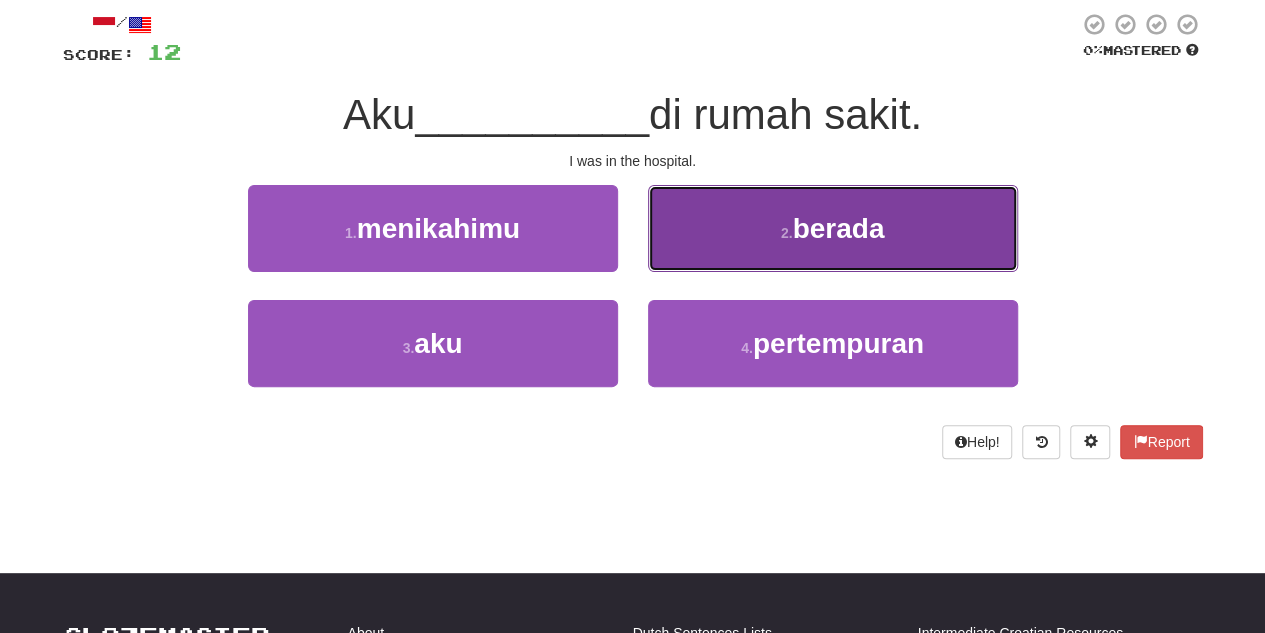 click on "2 .  berada" at bounding box center [833, 228] 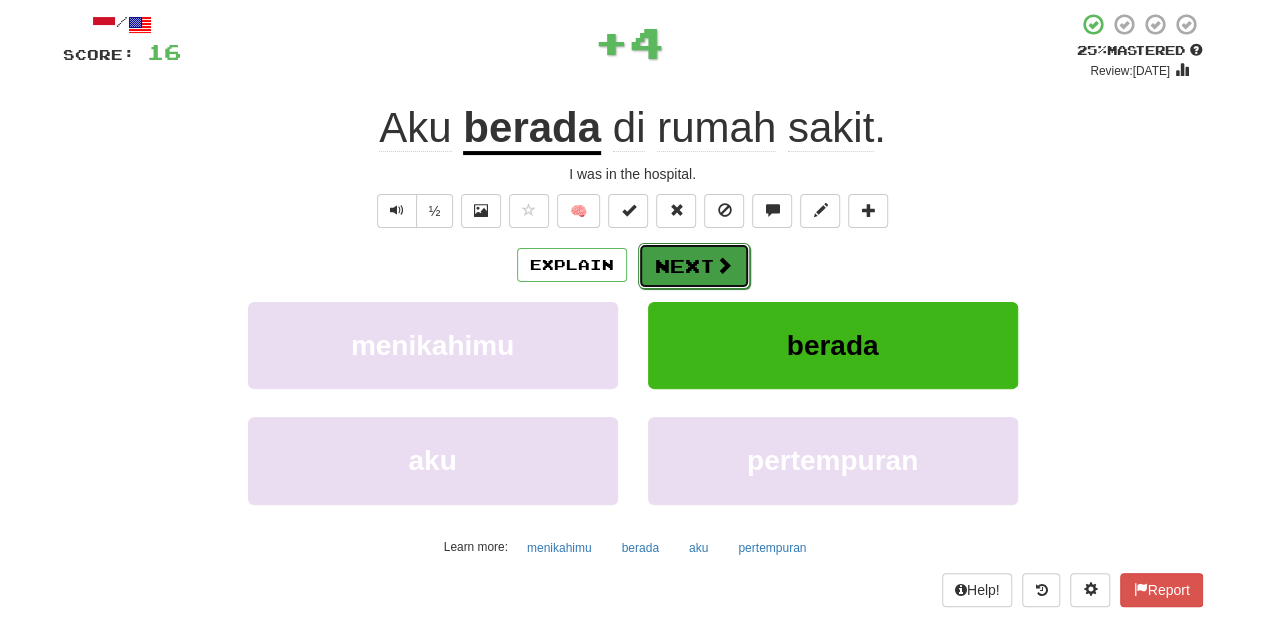 click on "Next" at bounding box center (694, 266) 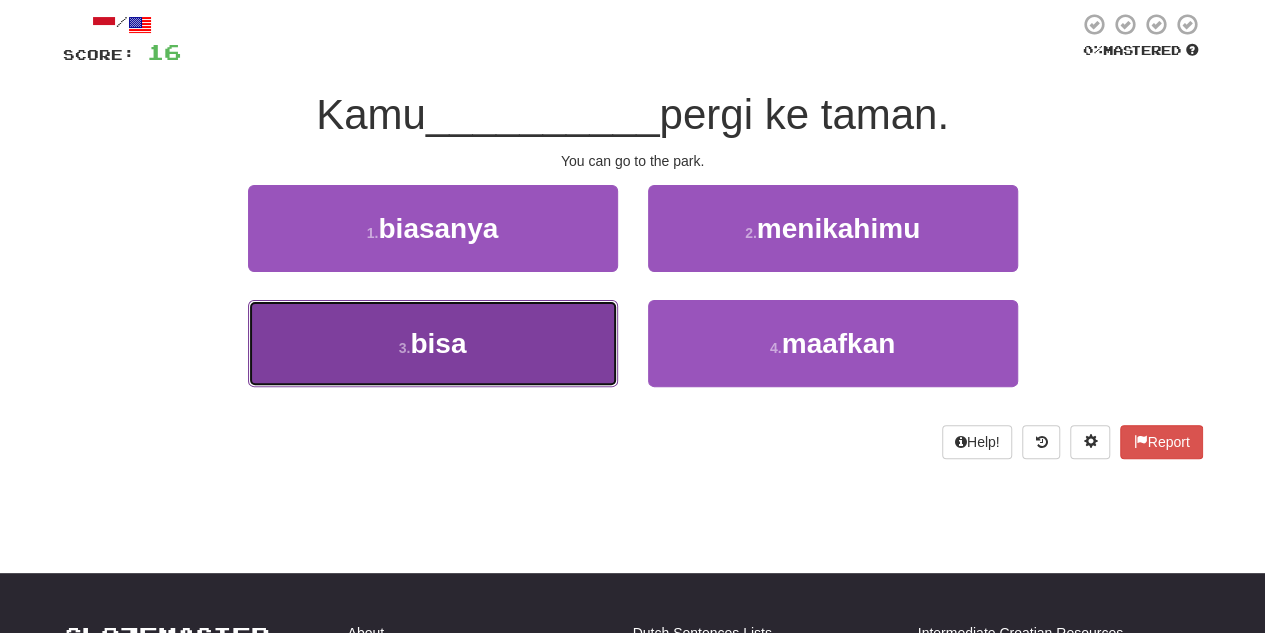 click on "3 .  bisa" at bounding box center (433, 343) 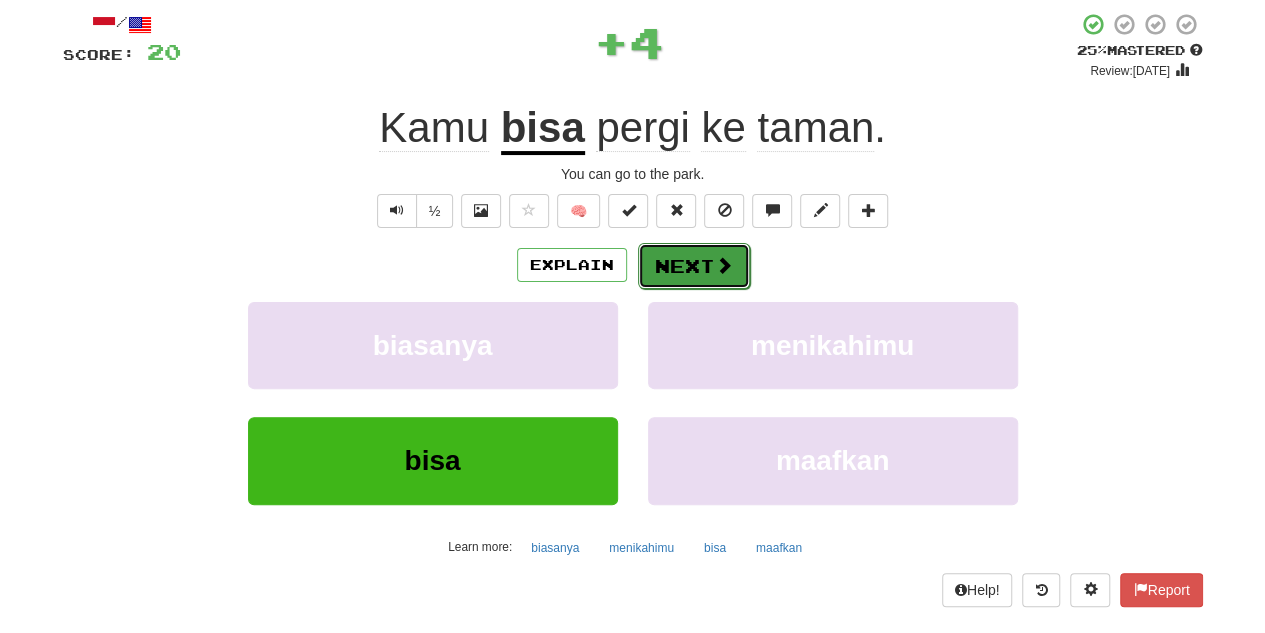 click on "Next" at bounding box center (694, 266) 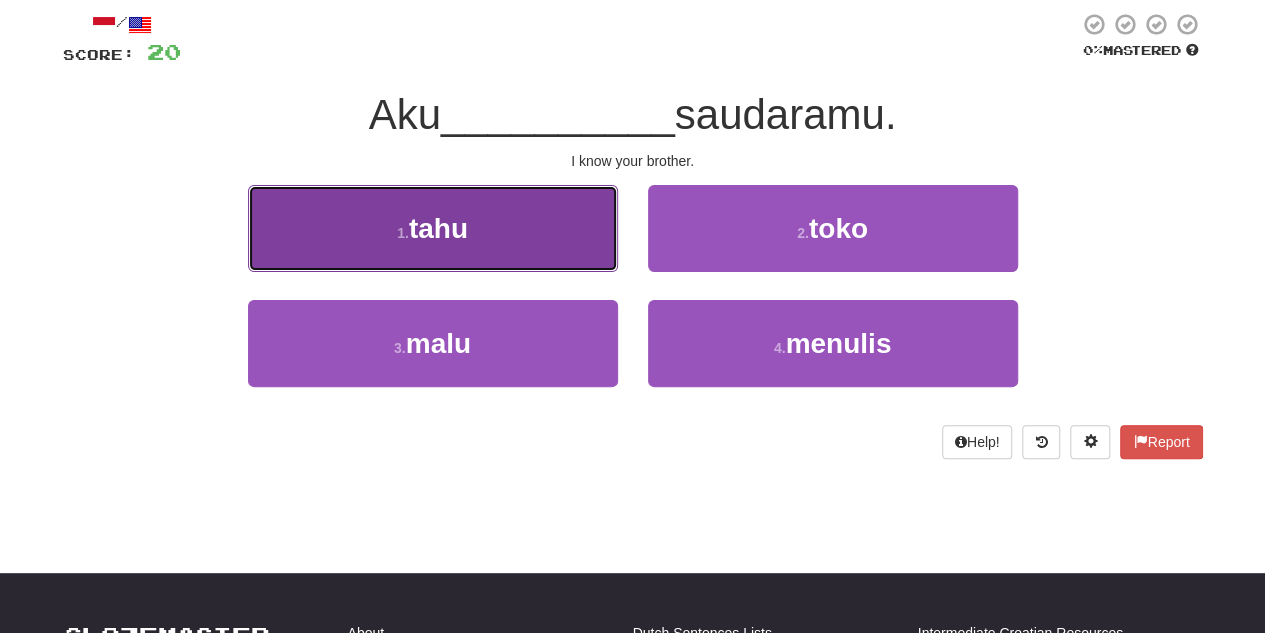 click on "1 .  tahu" at bounding box center [433, 228] 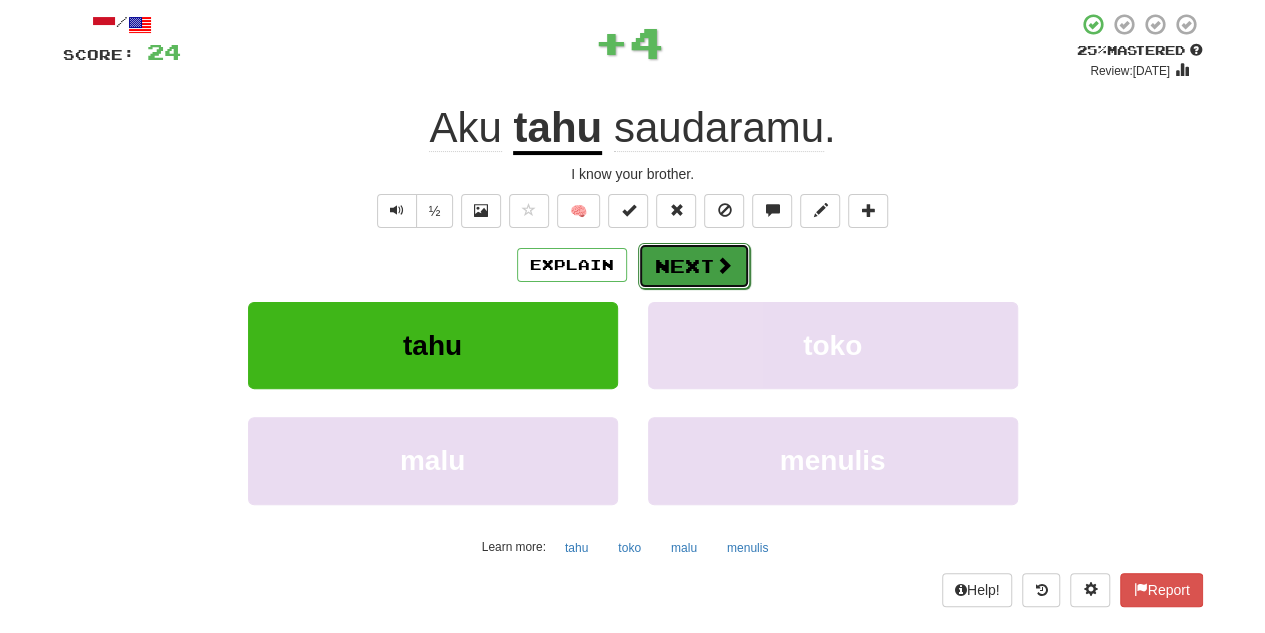 click on "Next" at bounding box center (694, 266) 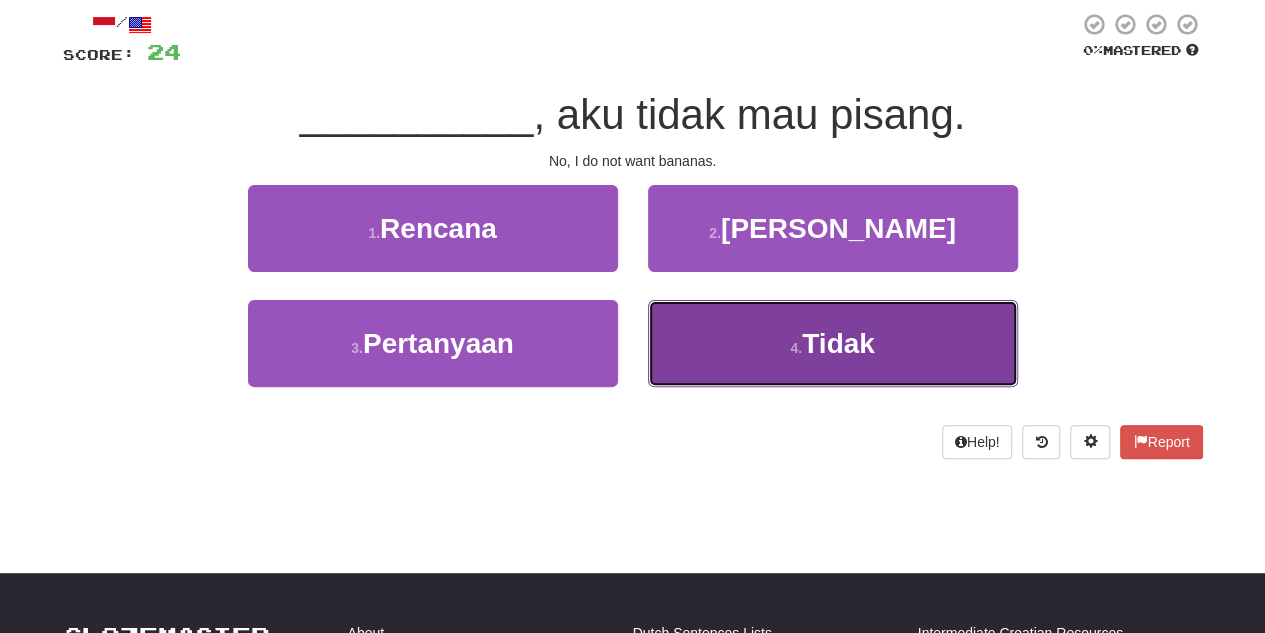click on "4 .  Tidak" at bounding box center [833, 343] 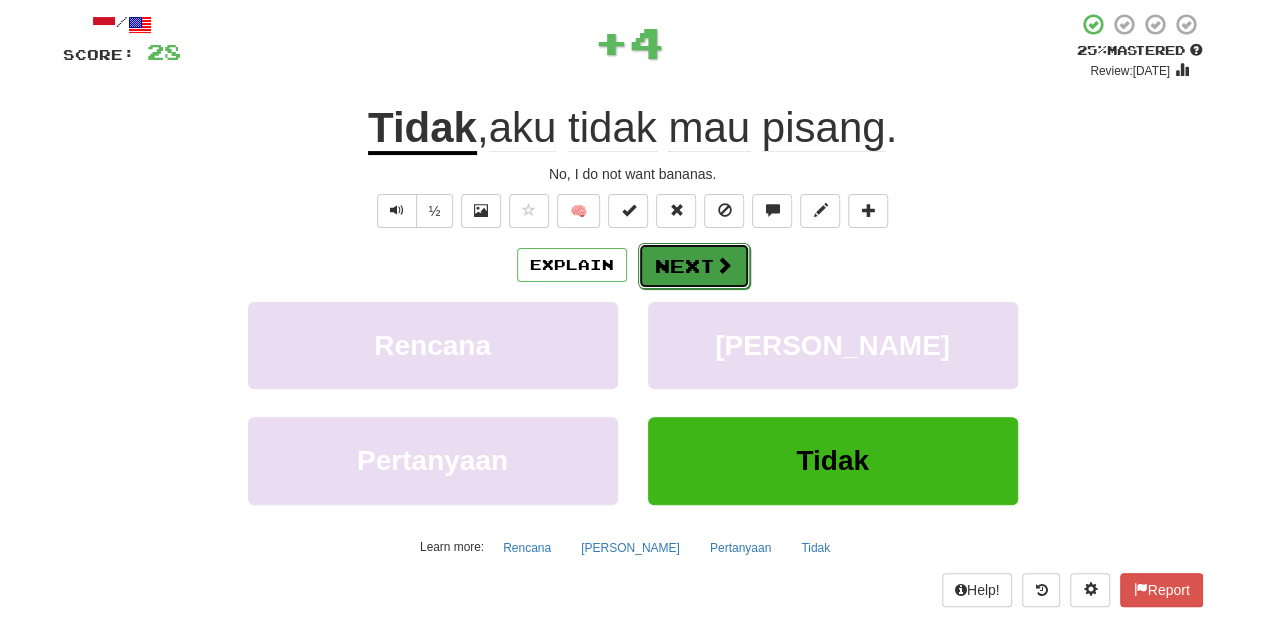 click on "Next" at bounding box center [694, 266] 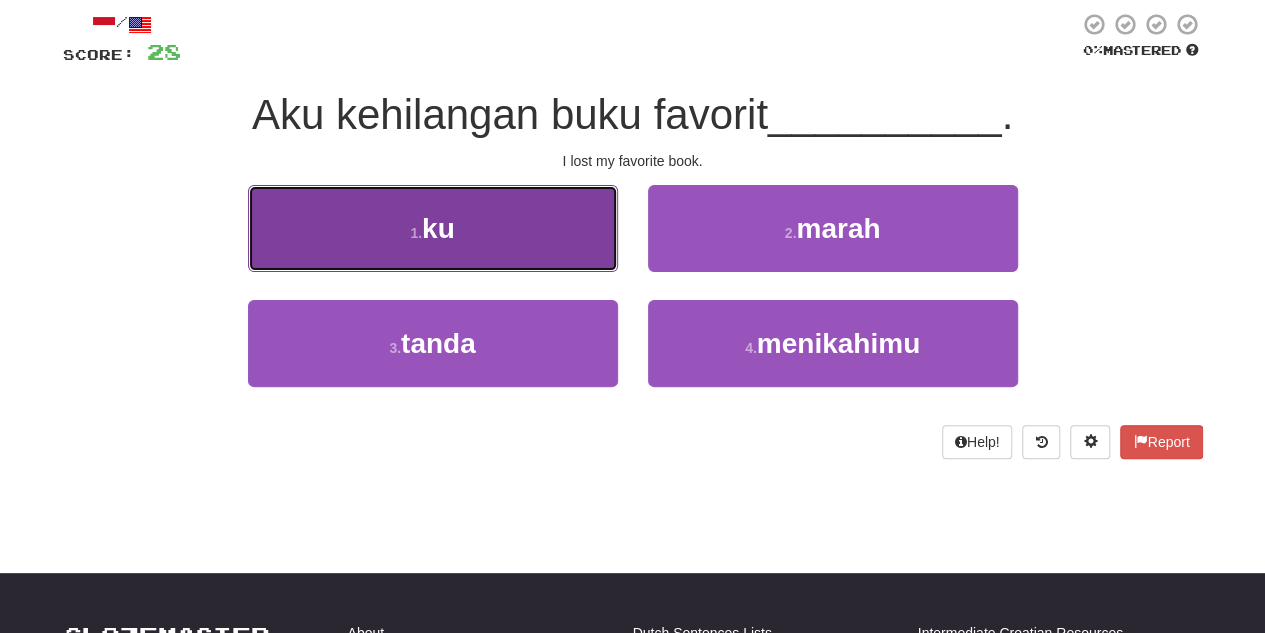 click on "1 .  ku" at bounding box center [433, 228] 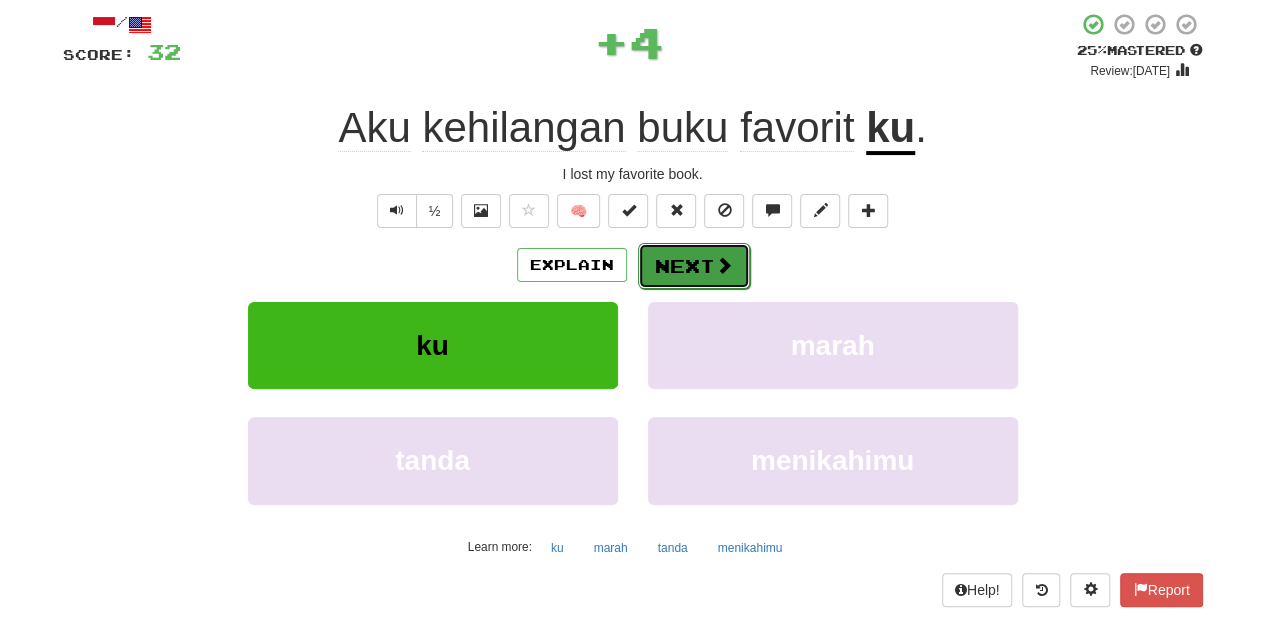 click on "Next" at bounding box center [694, 266] 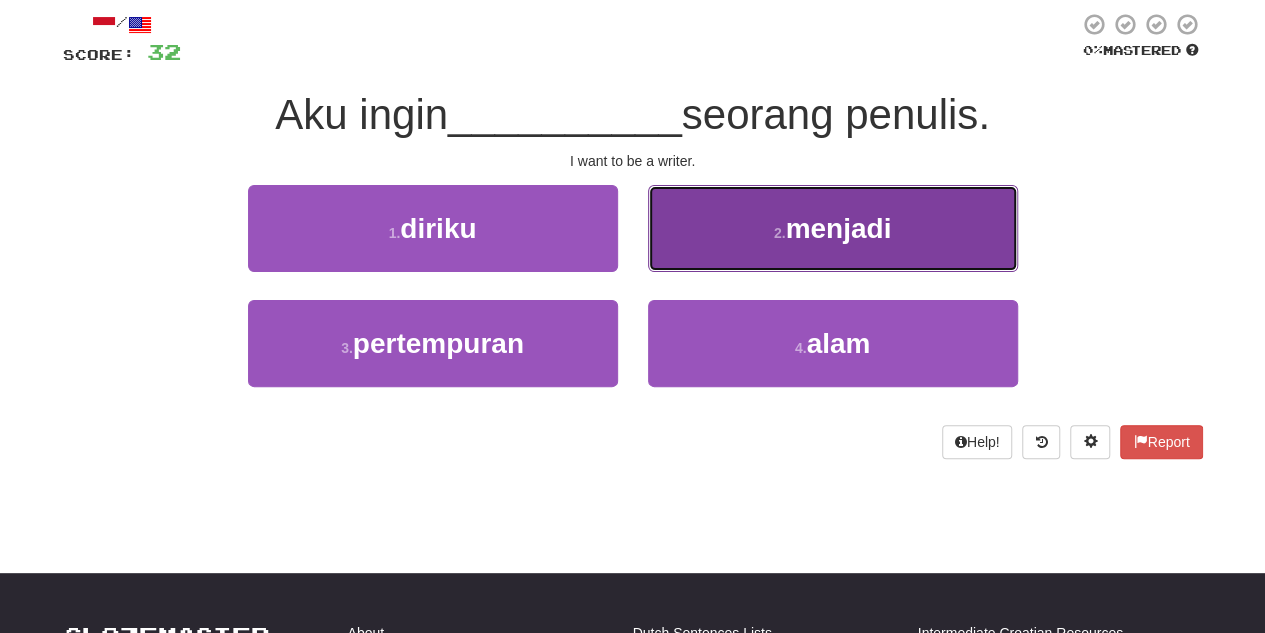 click on "2 .  menjadi" at bounding box center (833, 228) 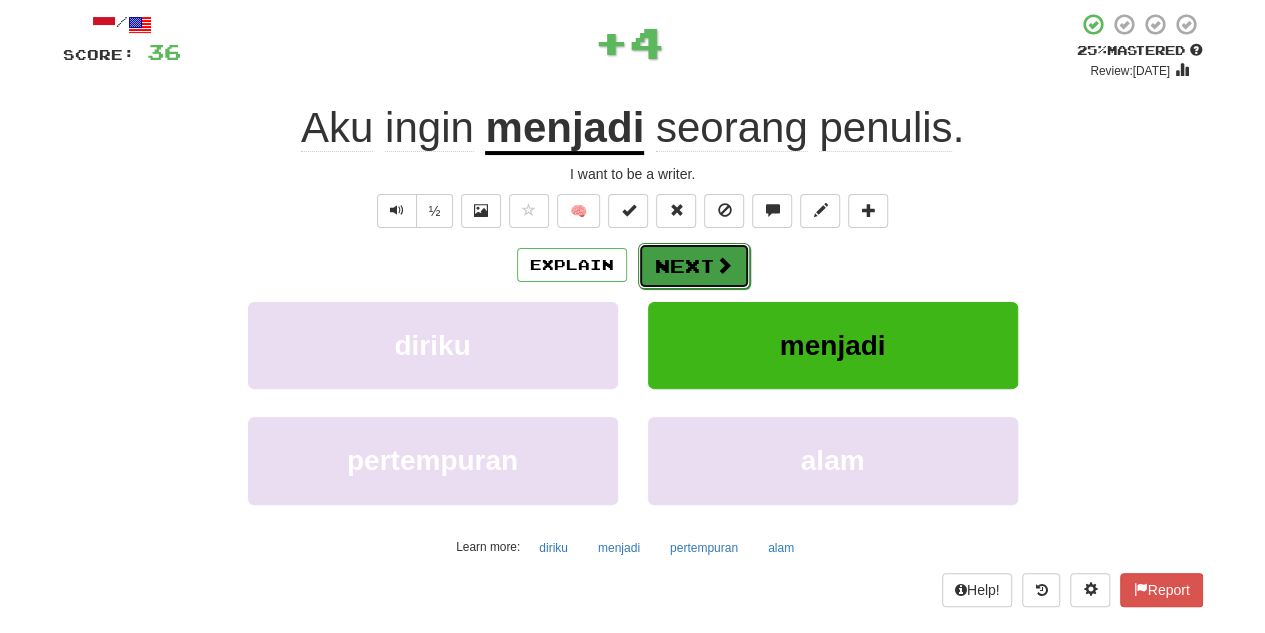 click on "Next" at bounding box center [694, 266] 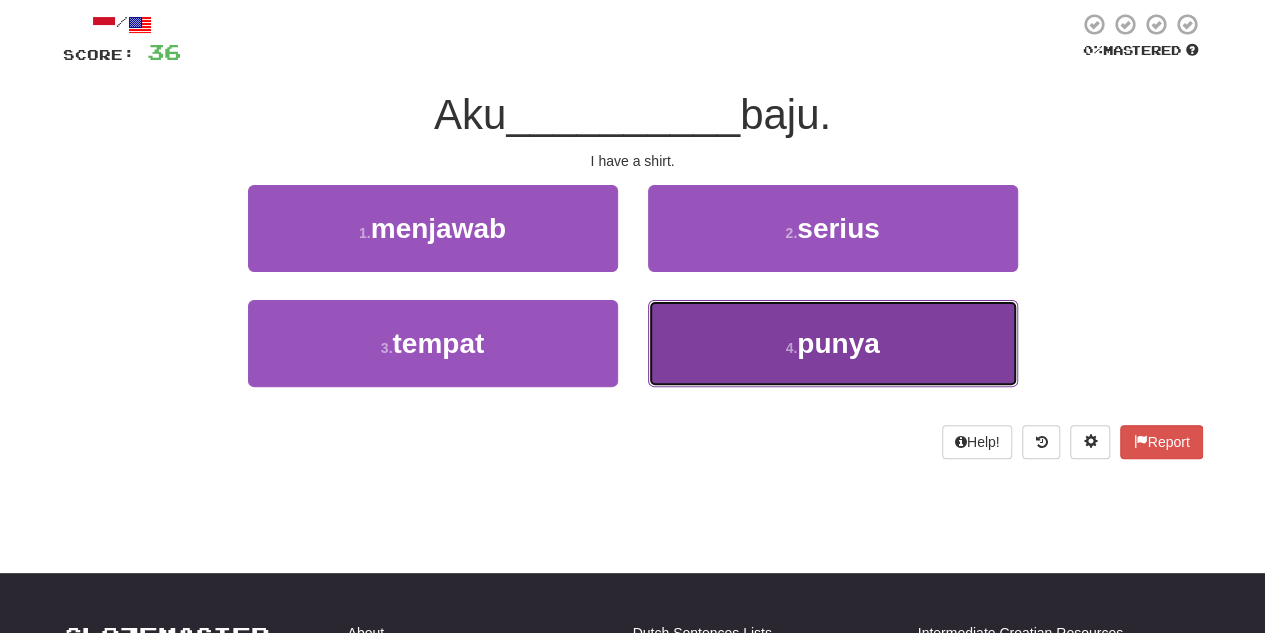 click on "4 .  punya" at bounding box center [833, 343] 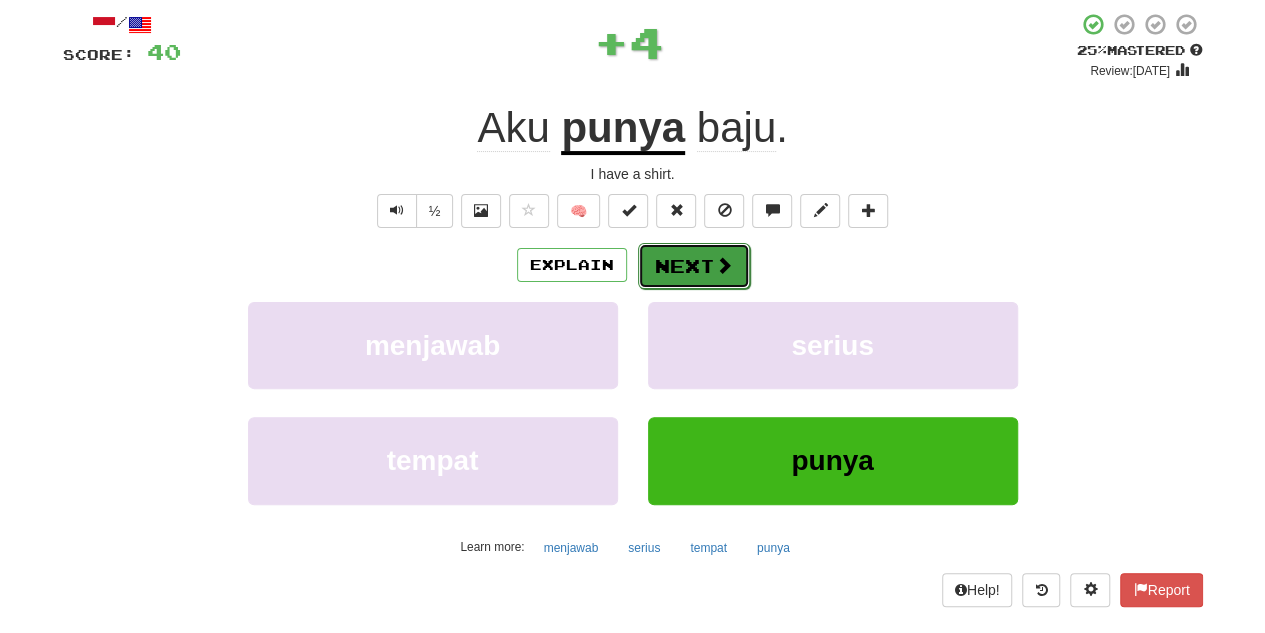 click on "Next" at bounding box center (694, 266) 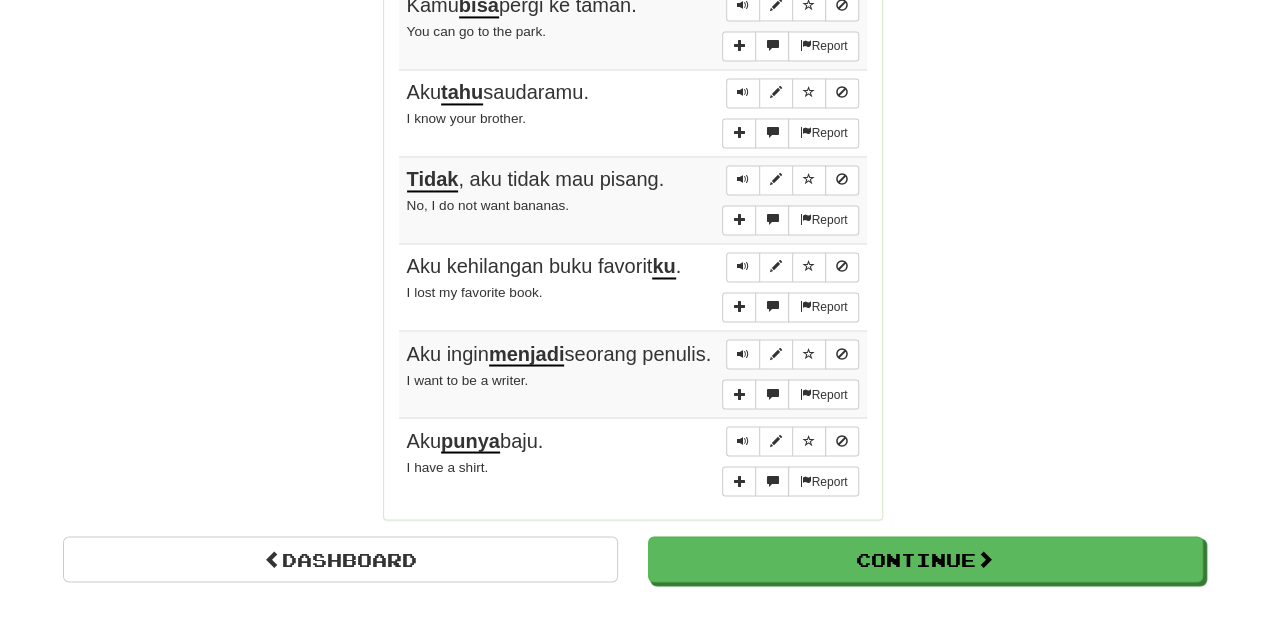 scroll, scrollTop: 1697, scrollLeft: 0, axis: vertical 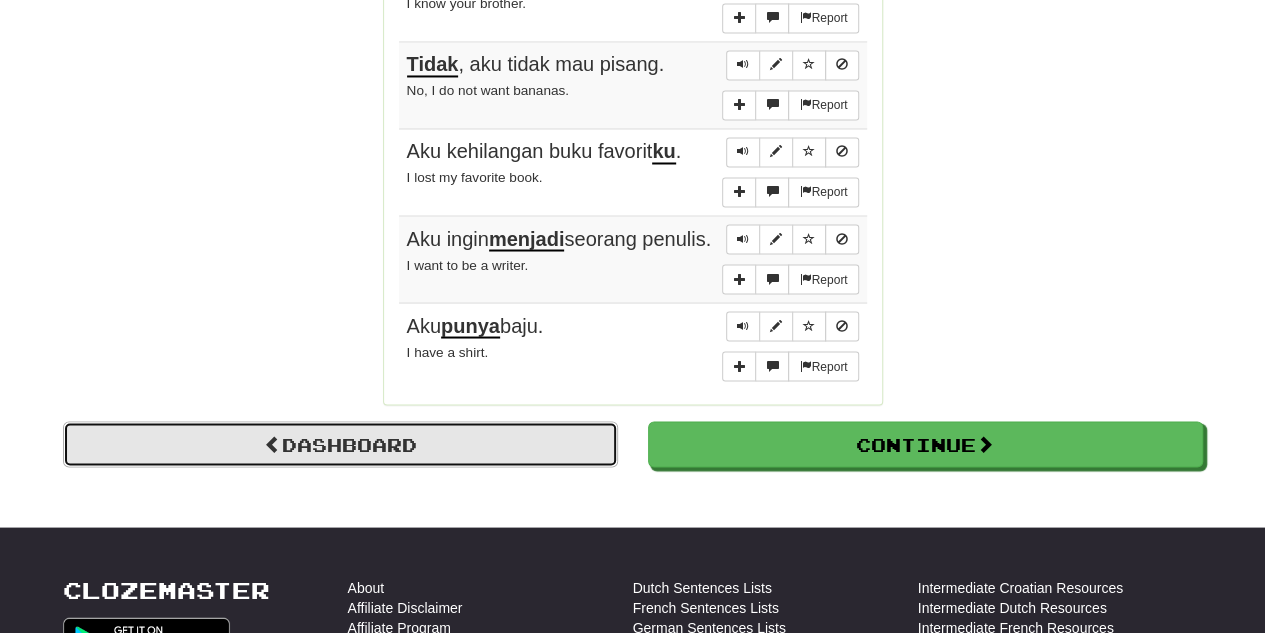 click on "Dashboard" at bounding box center (340, 444) 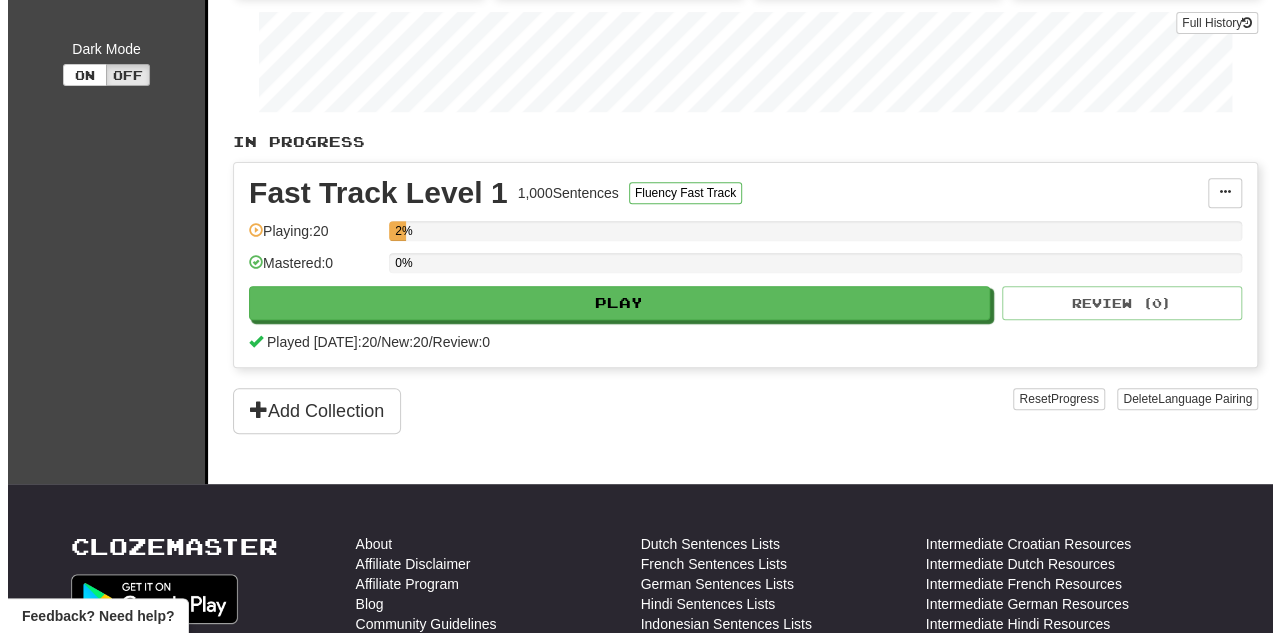 scroll, scrollTop: 300, scrollLeft: 0, axis: vertical 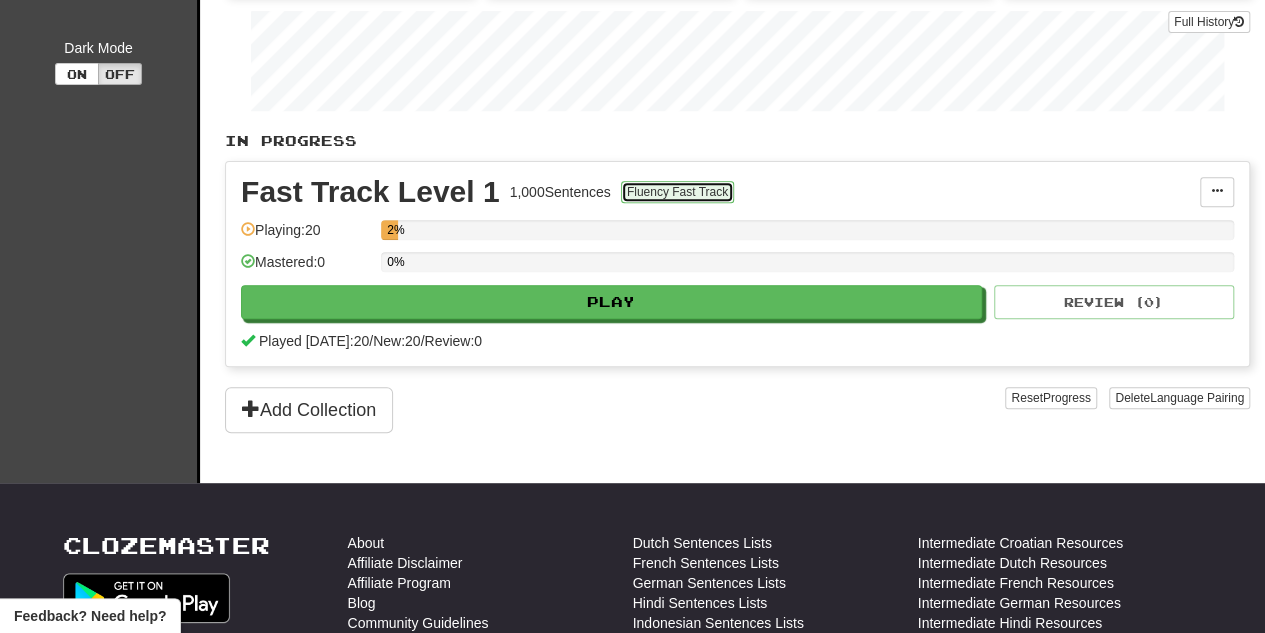 click on "Fluency Fast Track" at bounding box center (677, 192) 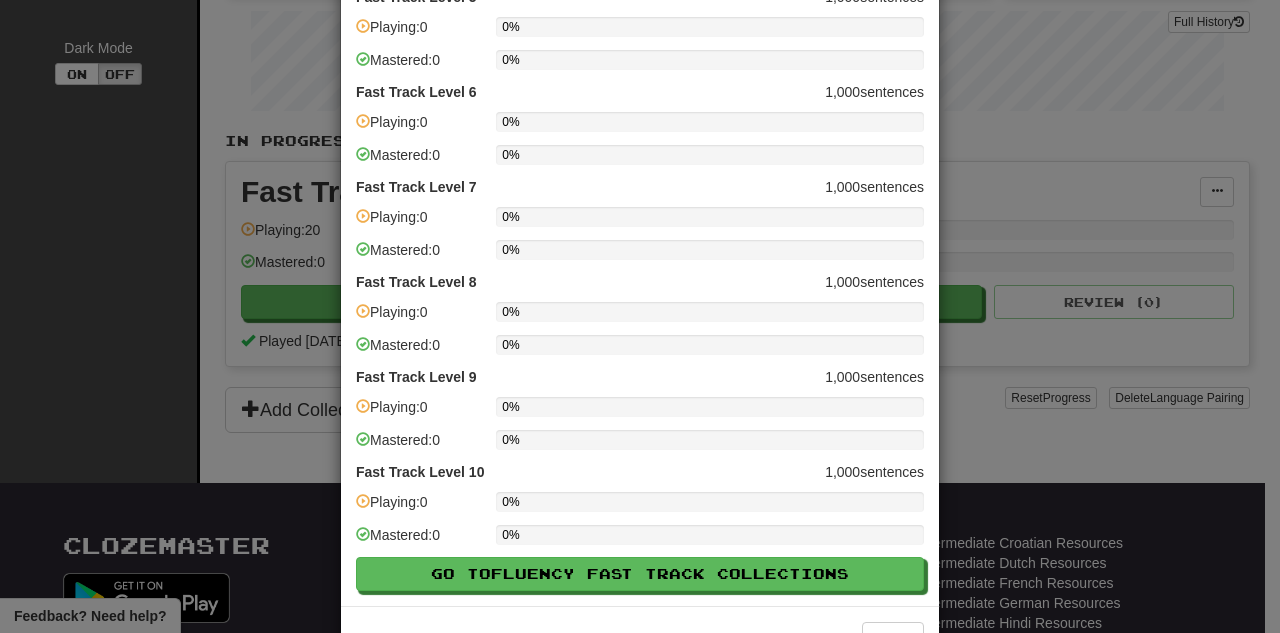 scroll, scrollTop: 556, scrollLeft: 0, axis: vertical 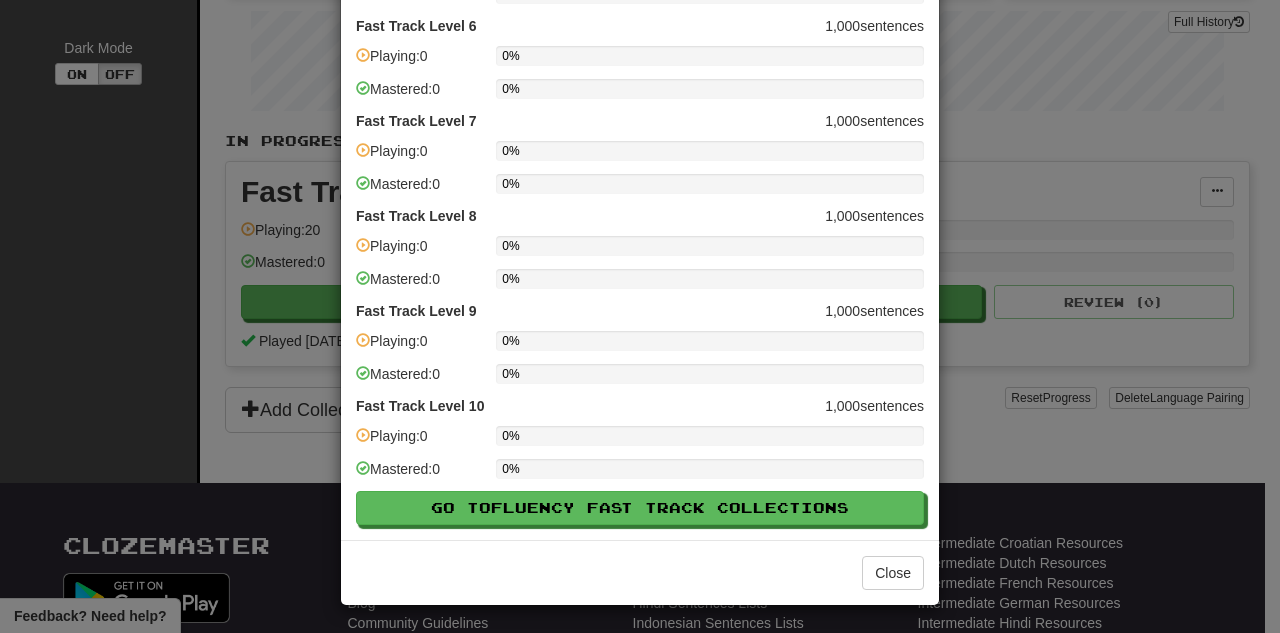 click on "Fast Track Level 10" at bounding box center (420, 406) 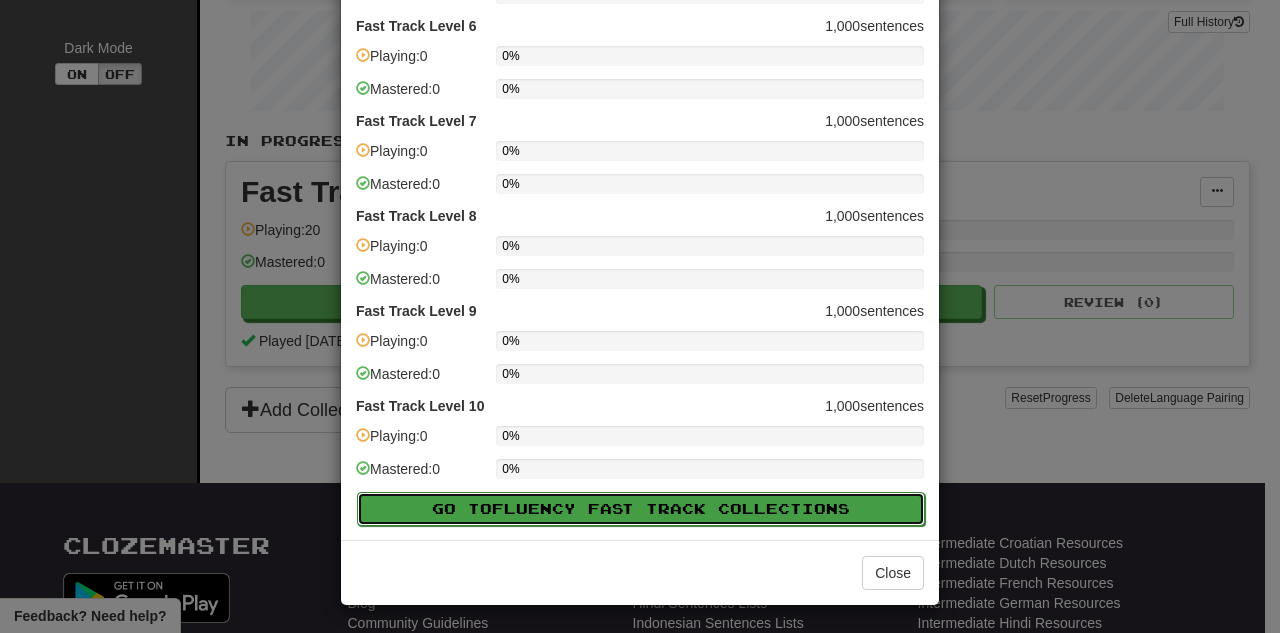 click on "Fluency Fast Track" at bounding box center (605, 508) 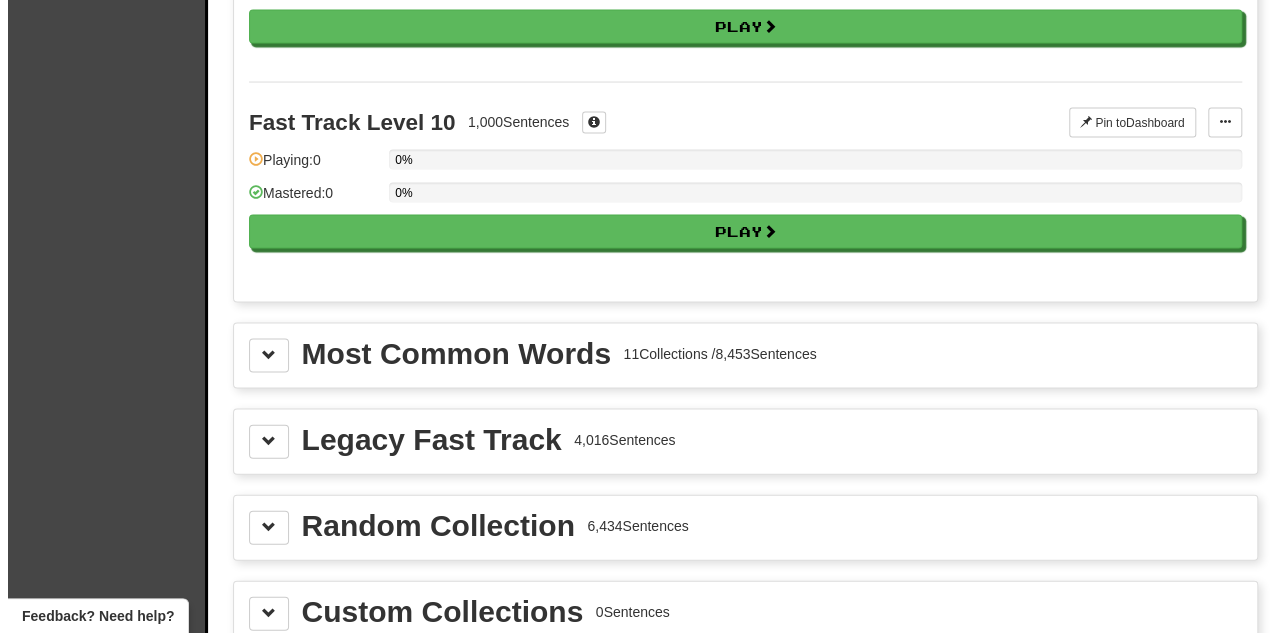 scroll, scrollTop: 1962, scrollLeft: 0, axis: vertical 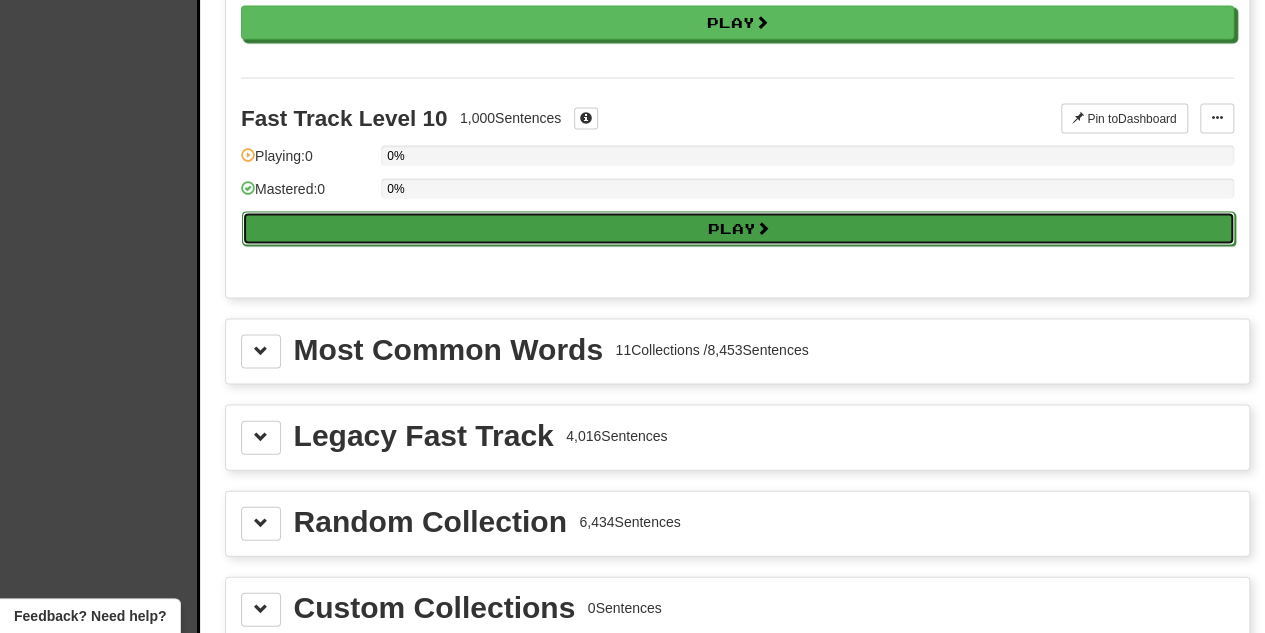 click on "Play" at bounding box center (738, 229) 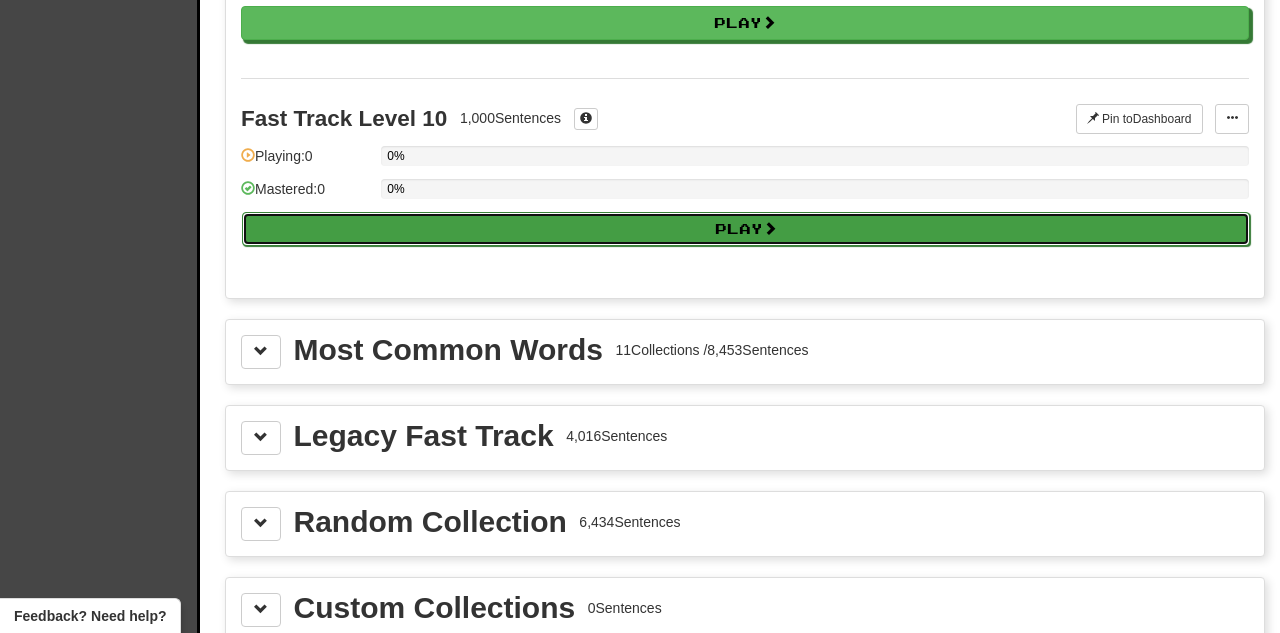 select on "**" 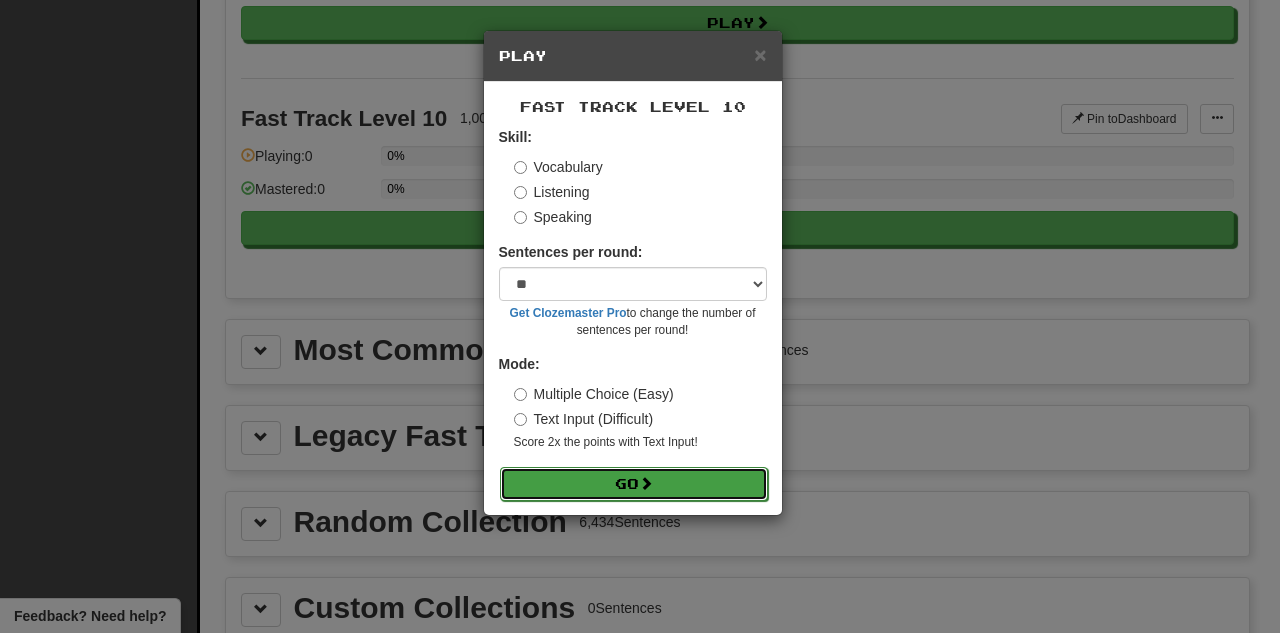 click on "Go" at bounding box center (634, 484) 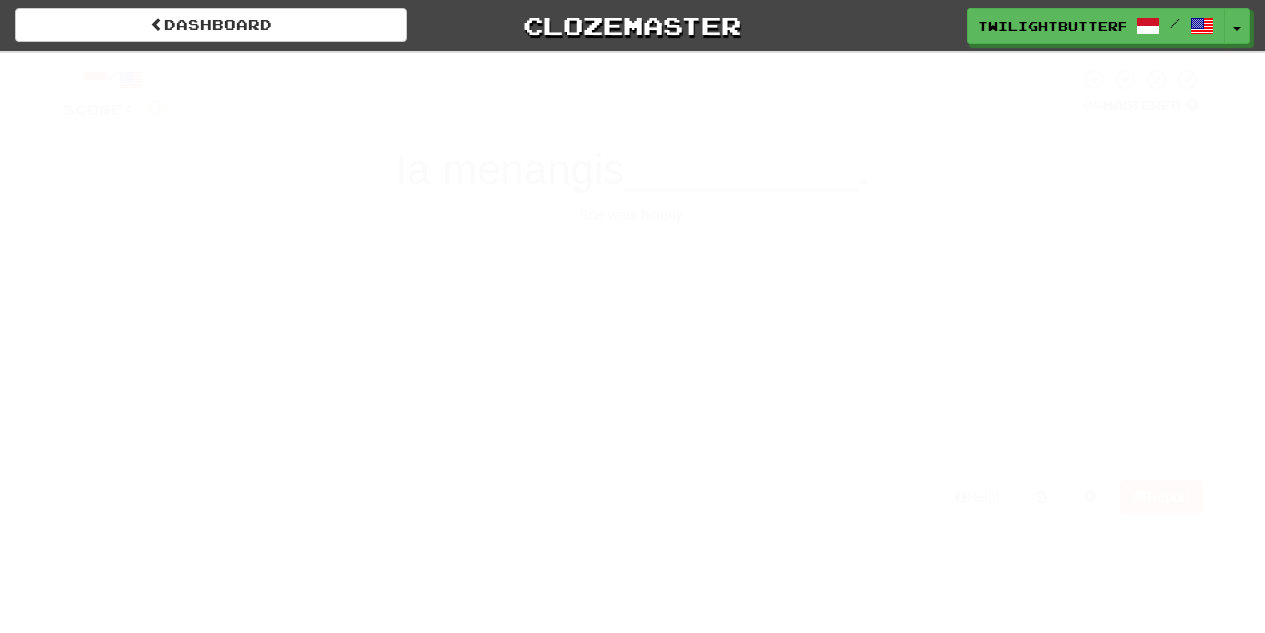 scroll, scrollTop: 0, scrollLeft: 0, axis: both 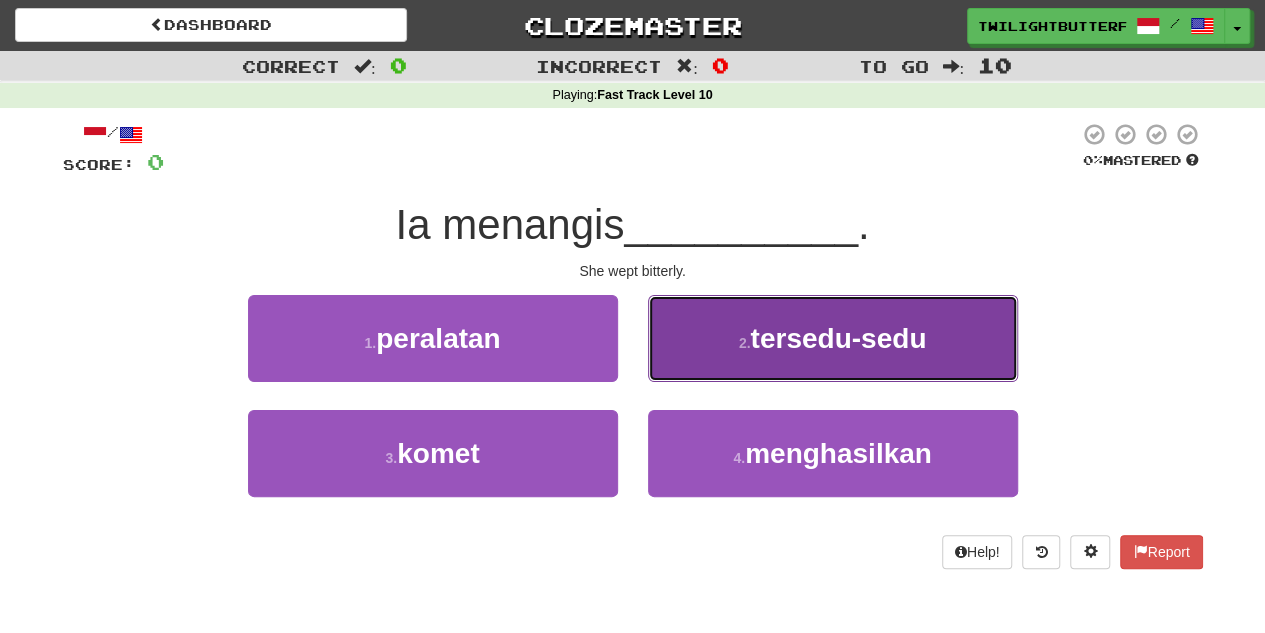 click on "tersedu-sedu" at bounding box center (838, 338) 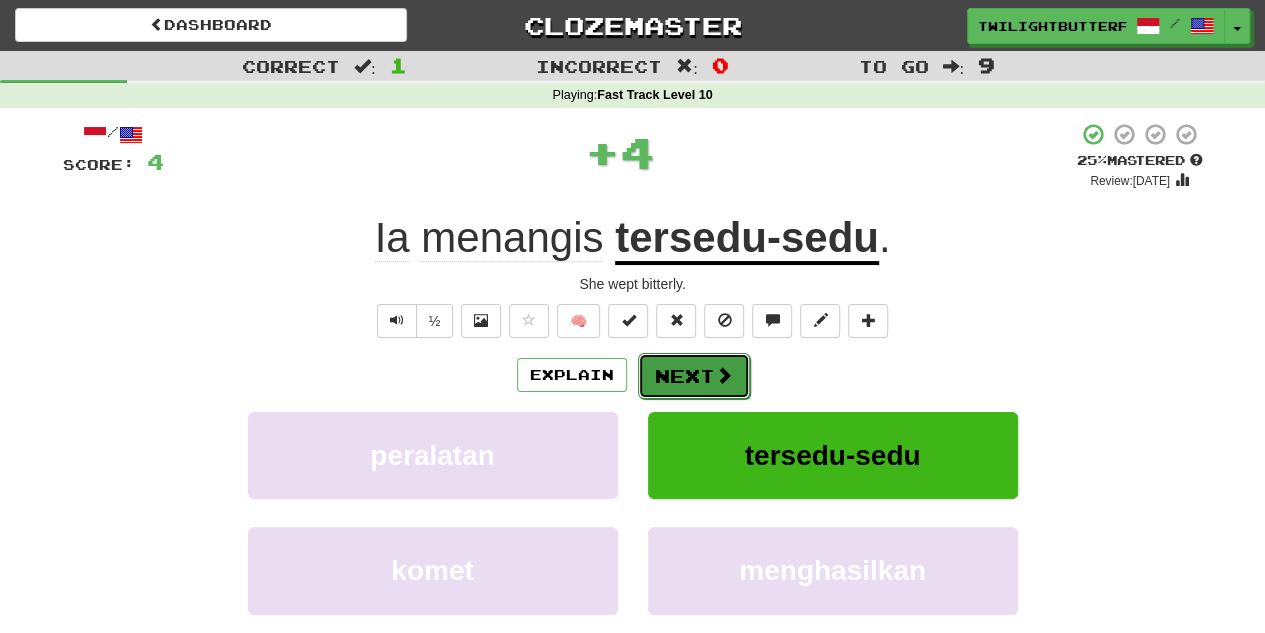 click on "Next" at bounding box center [694, 376] 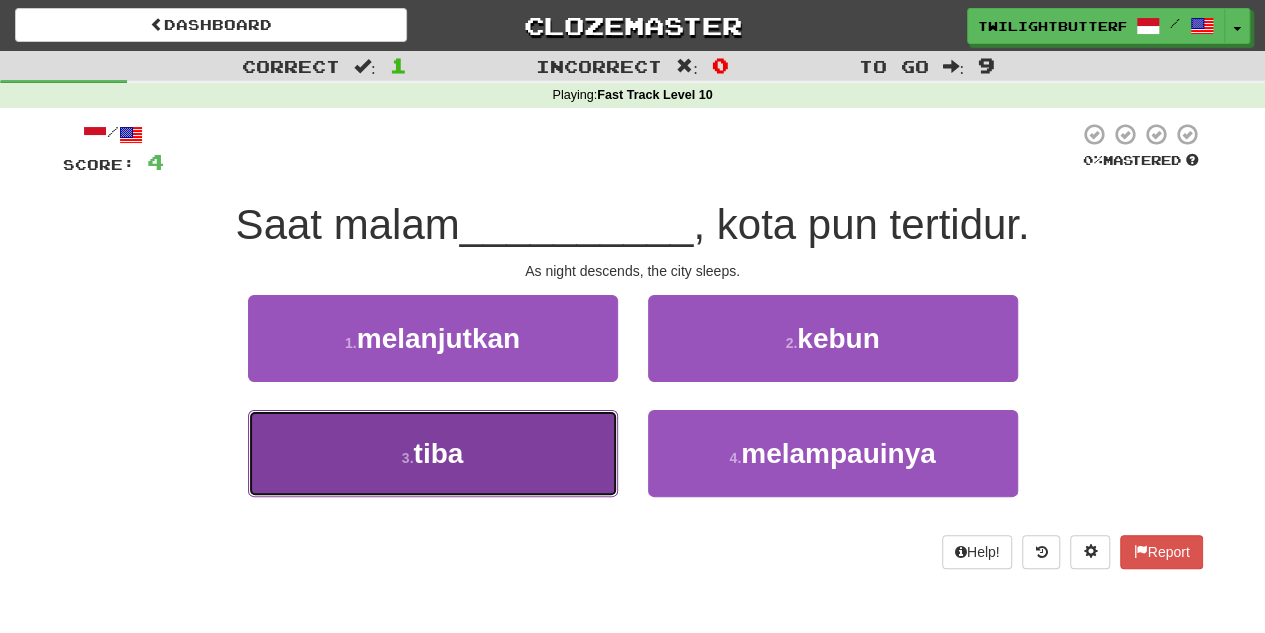 click on "3 .  tiba" at bounding box center (433, 453) 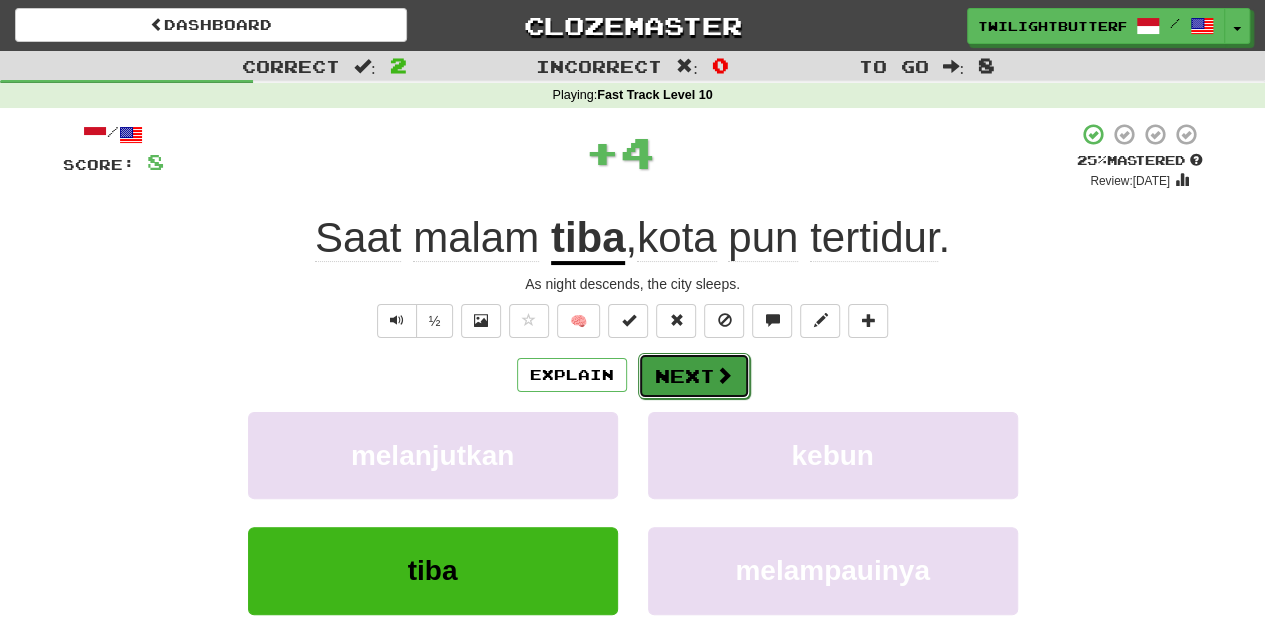 click on "Next" at bounding box center (694, 376) 